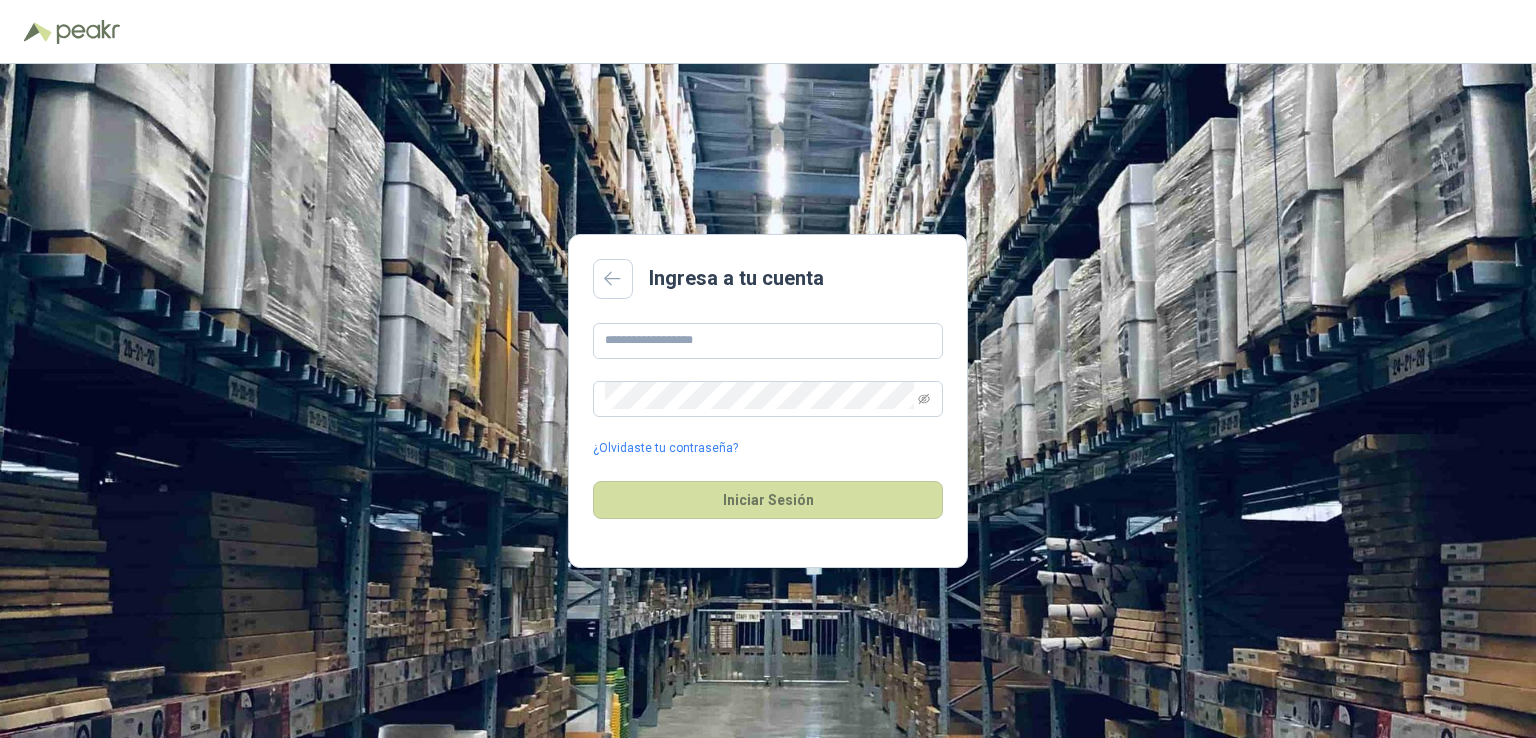 scroll, scrollTop: 0, scrollLeft: 0, axis: both 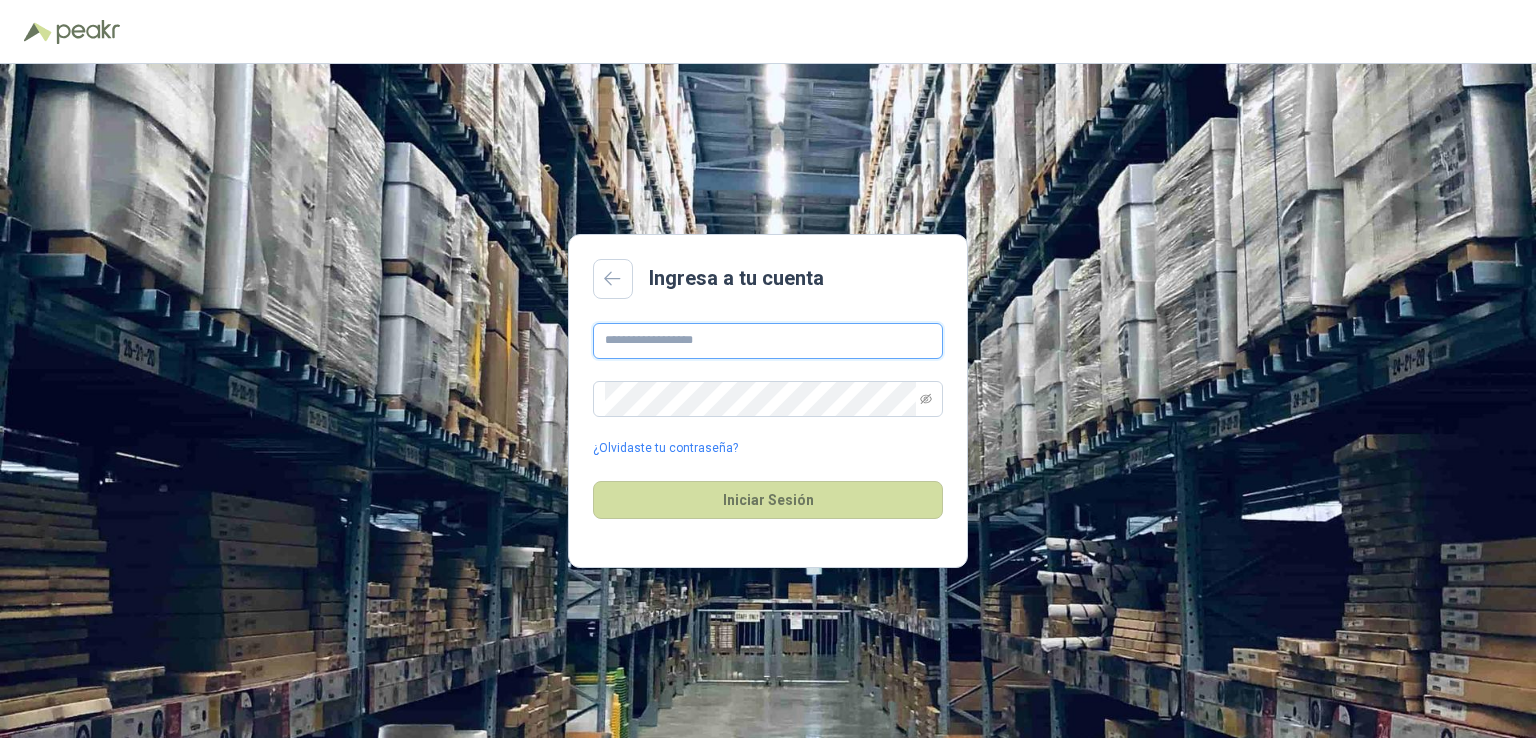 type on "**********" 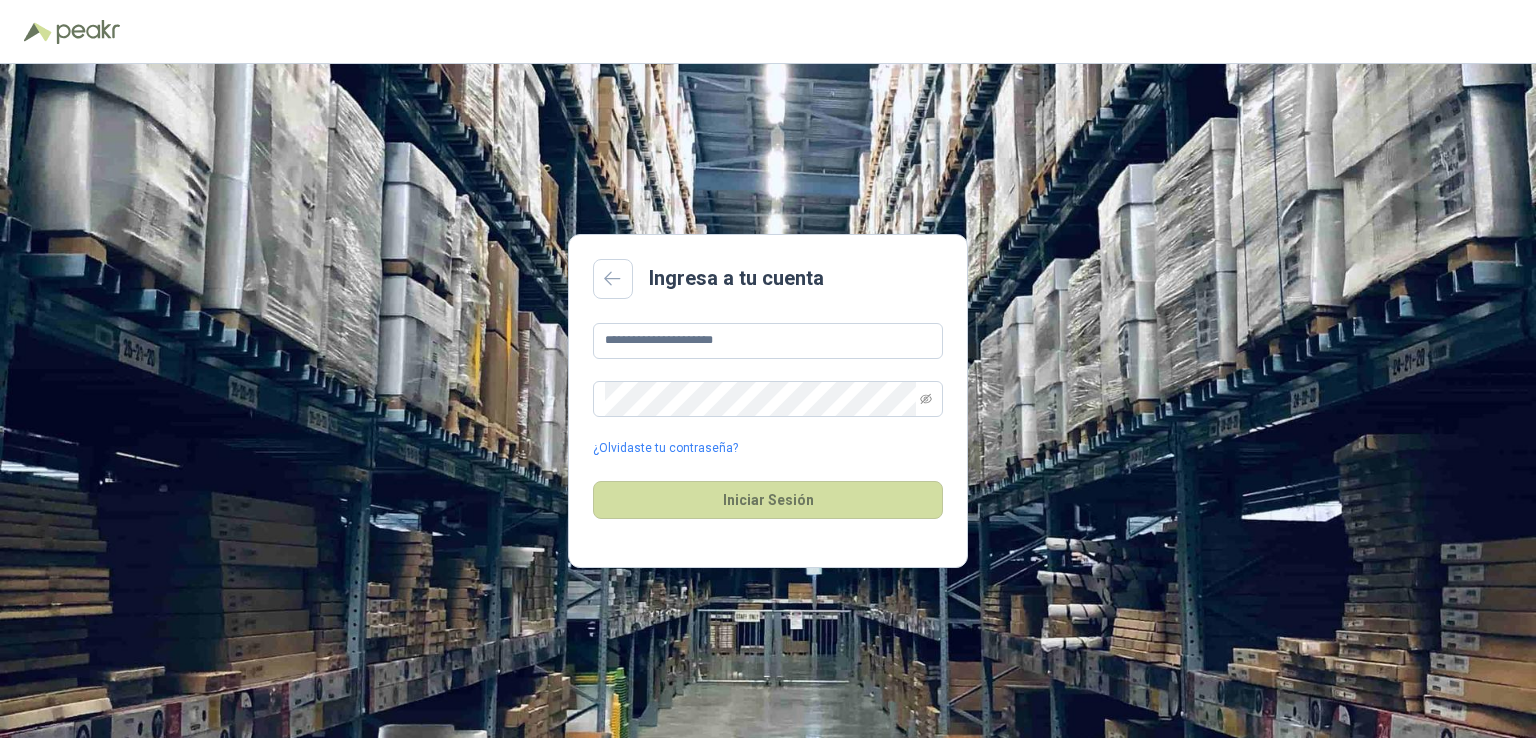 click on "Iniciar Sesión" at bounding box center [768, 500] 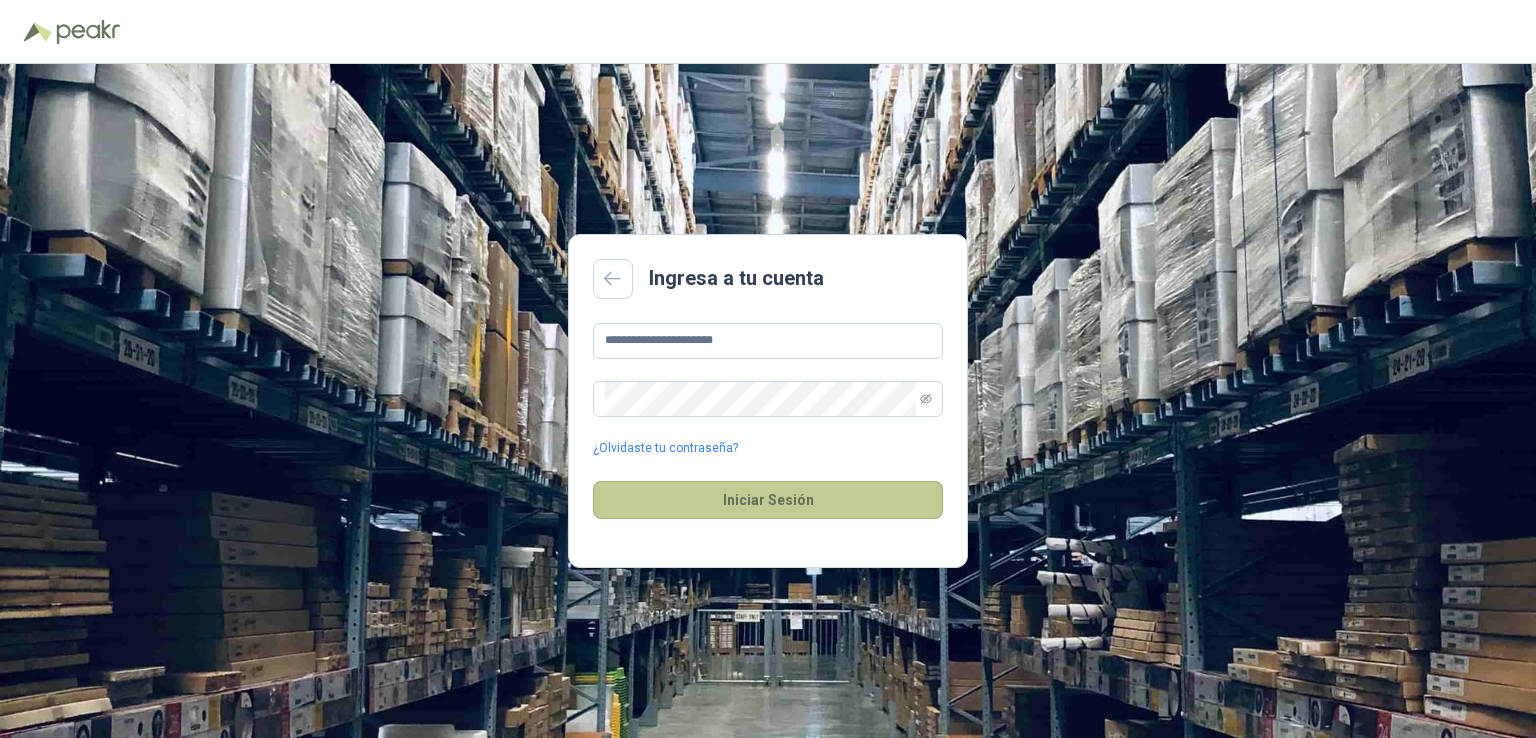 click on "Iniciar Sesión" at bounding box center (768, 500) 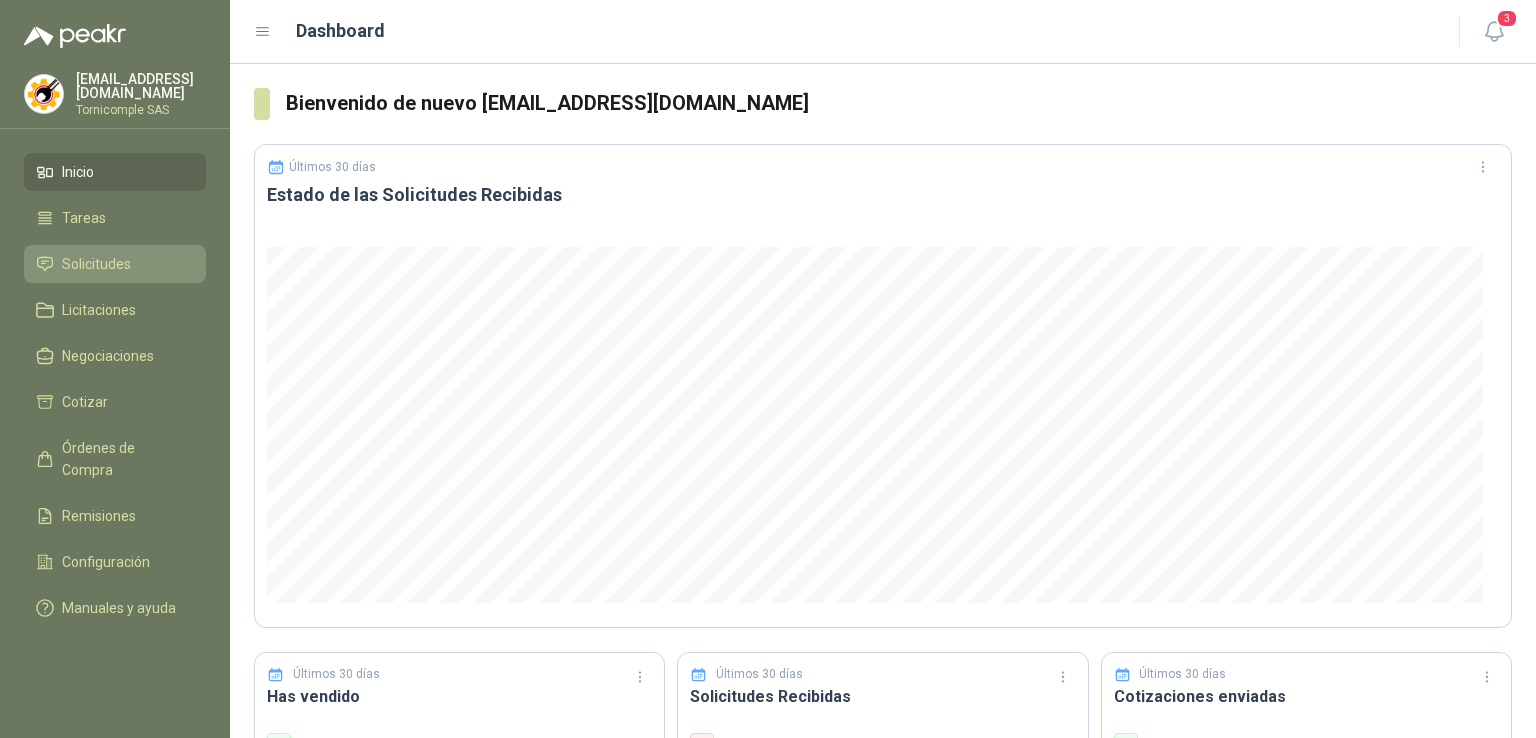 click on "Solicitudes" at bounding box center [115, 264] 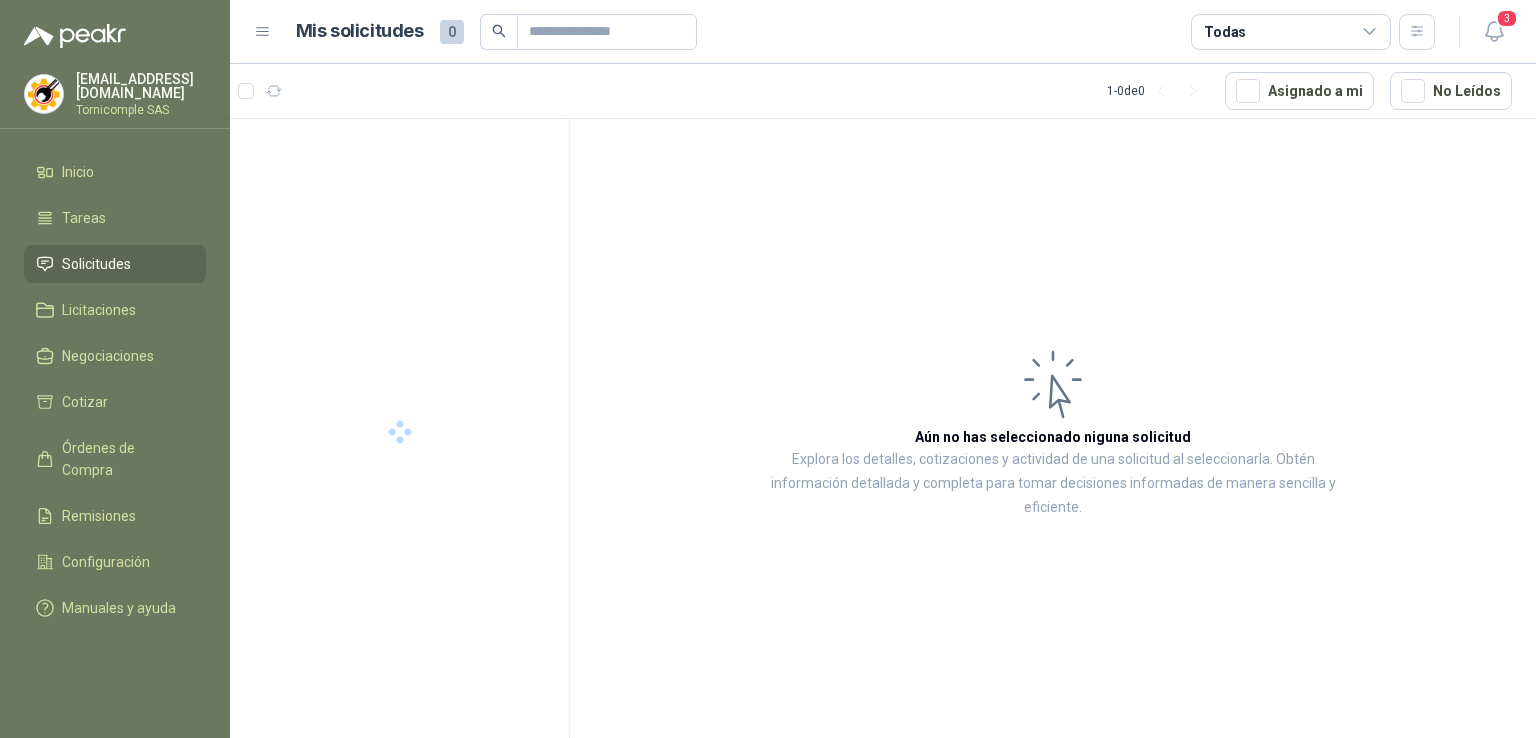 click on "Solicitudes" at bounding box center [115, 264] 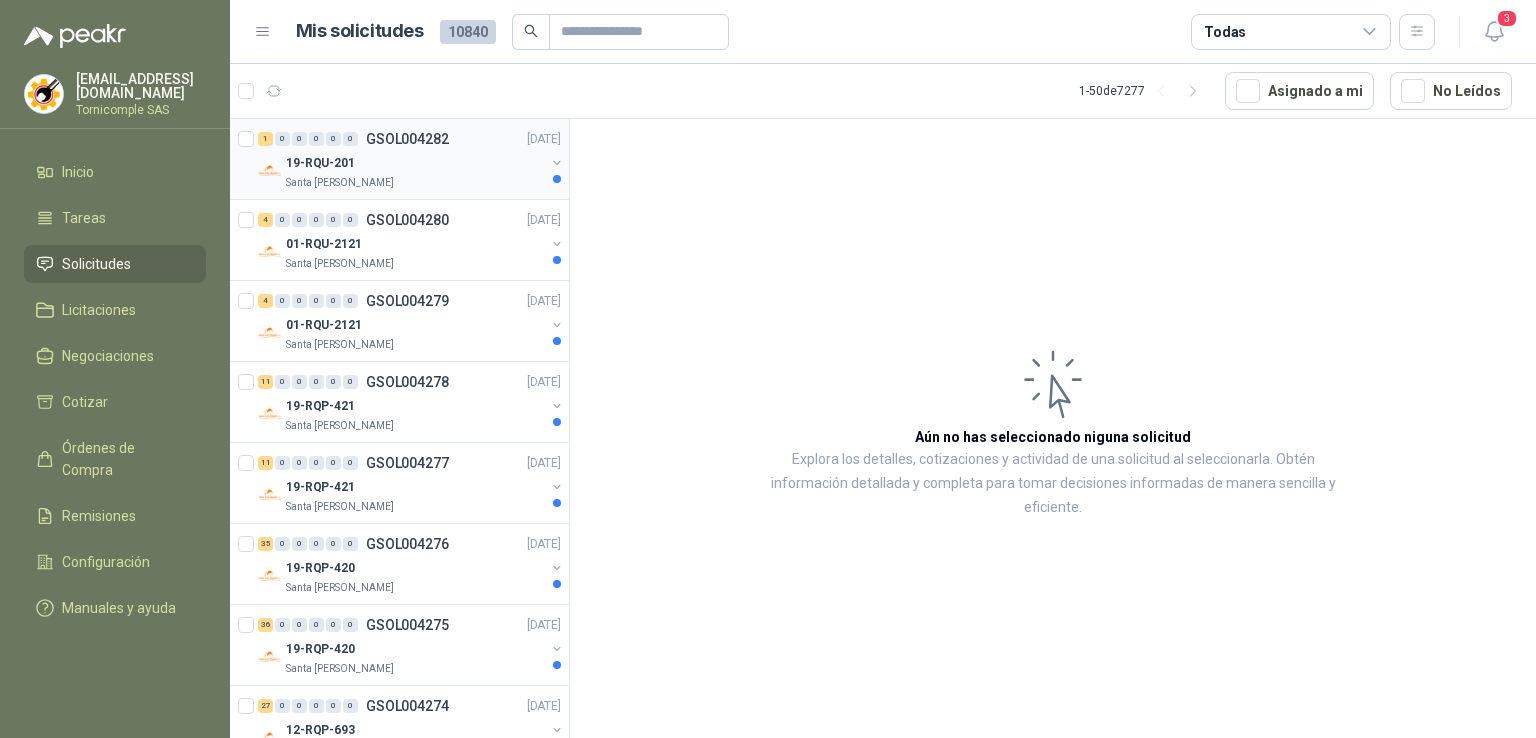 click on "1   0   0   0   0   0   GSOL004282 [DATE]   19-RQU-201 Santa [PERSON_NAME]" at bounding box center (399, 159) 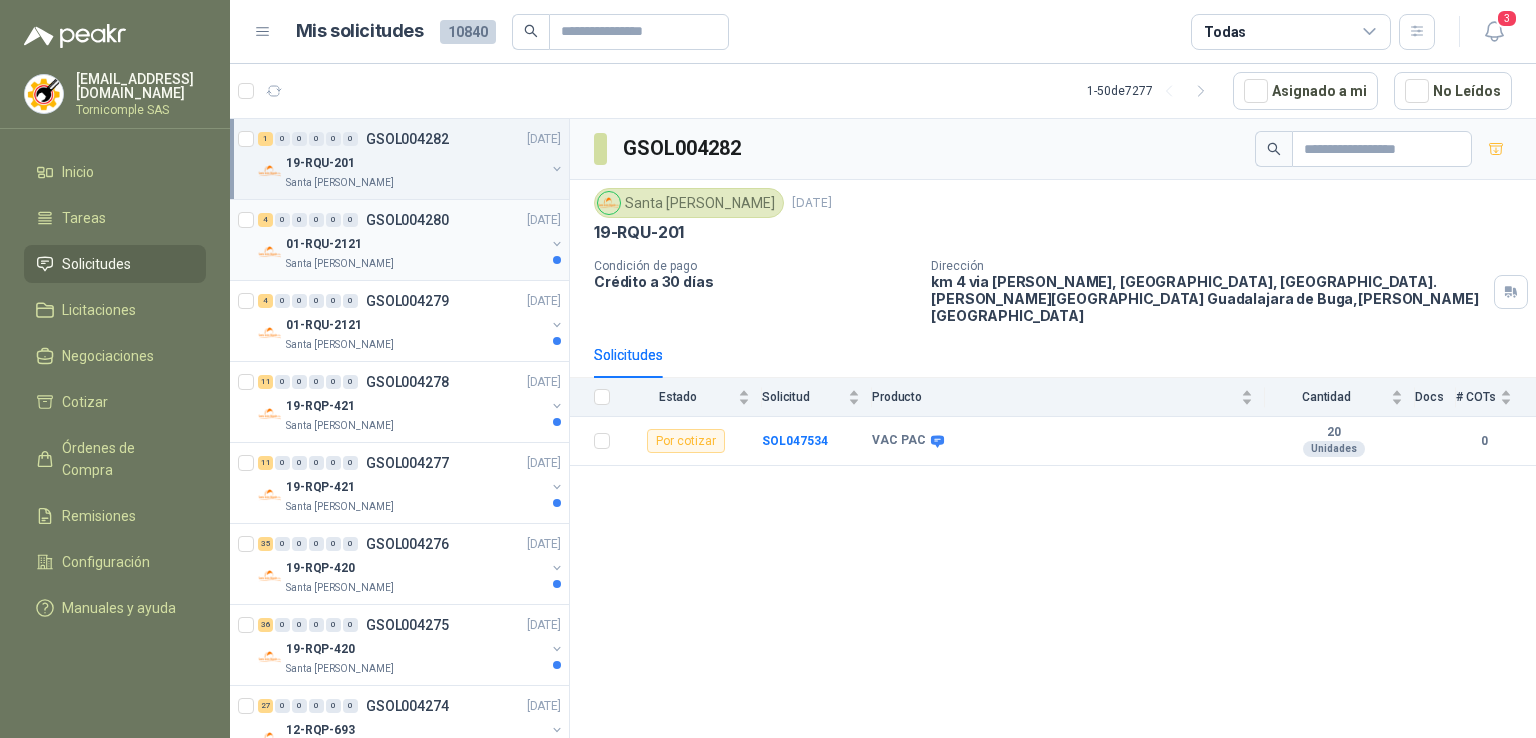 click on "4   0   0   0   0   0   GSOL004280 [DATE]" at bounding box center (411, 220) 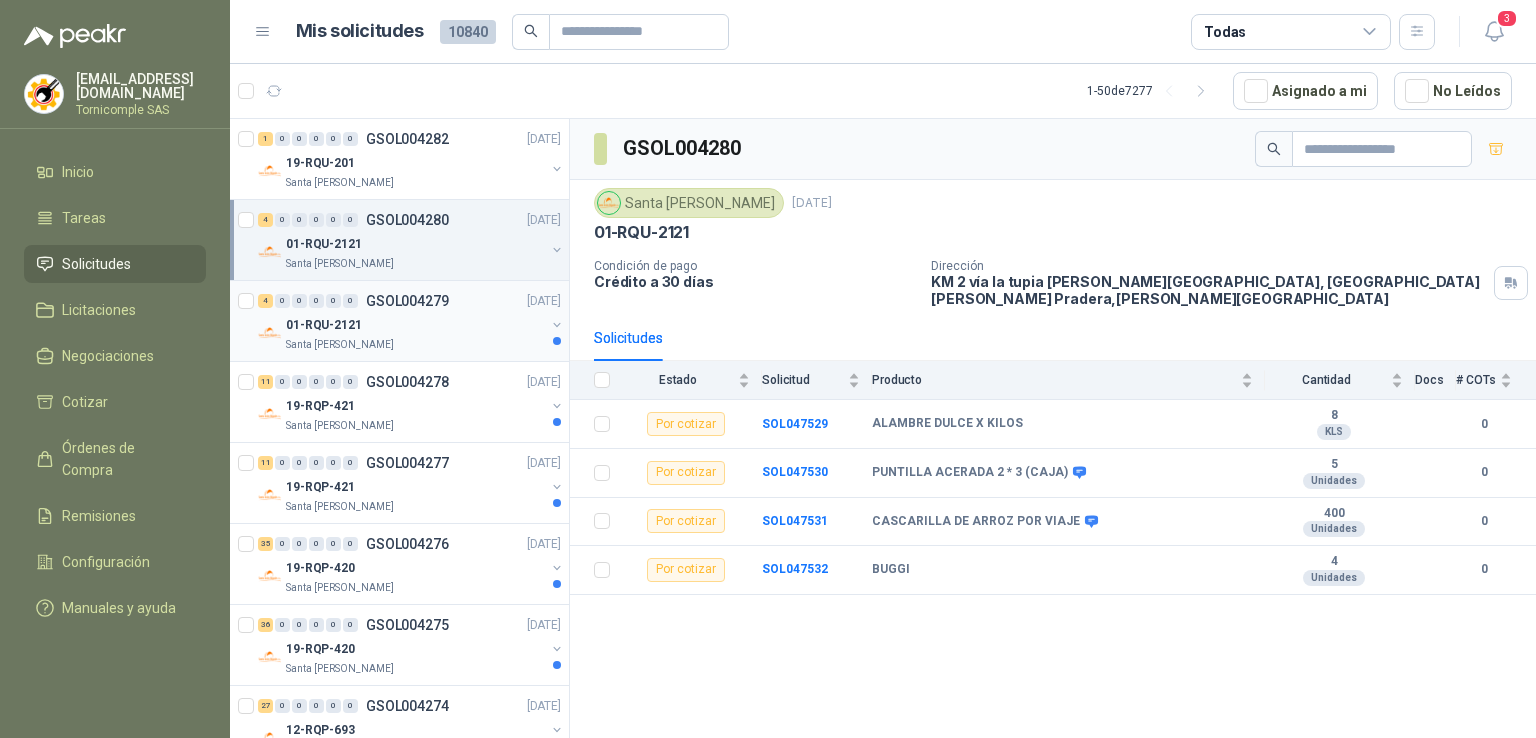 click on "01-RQU-2121" at bounding box center [415, 325] 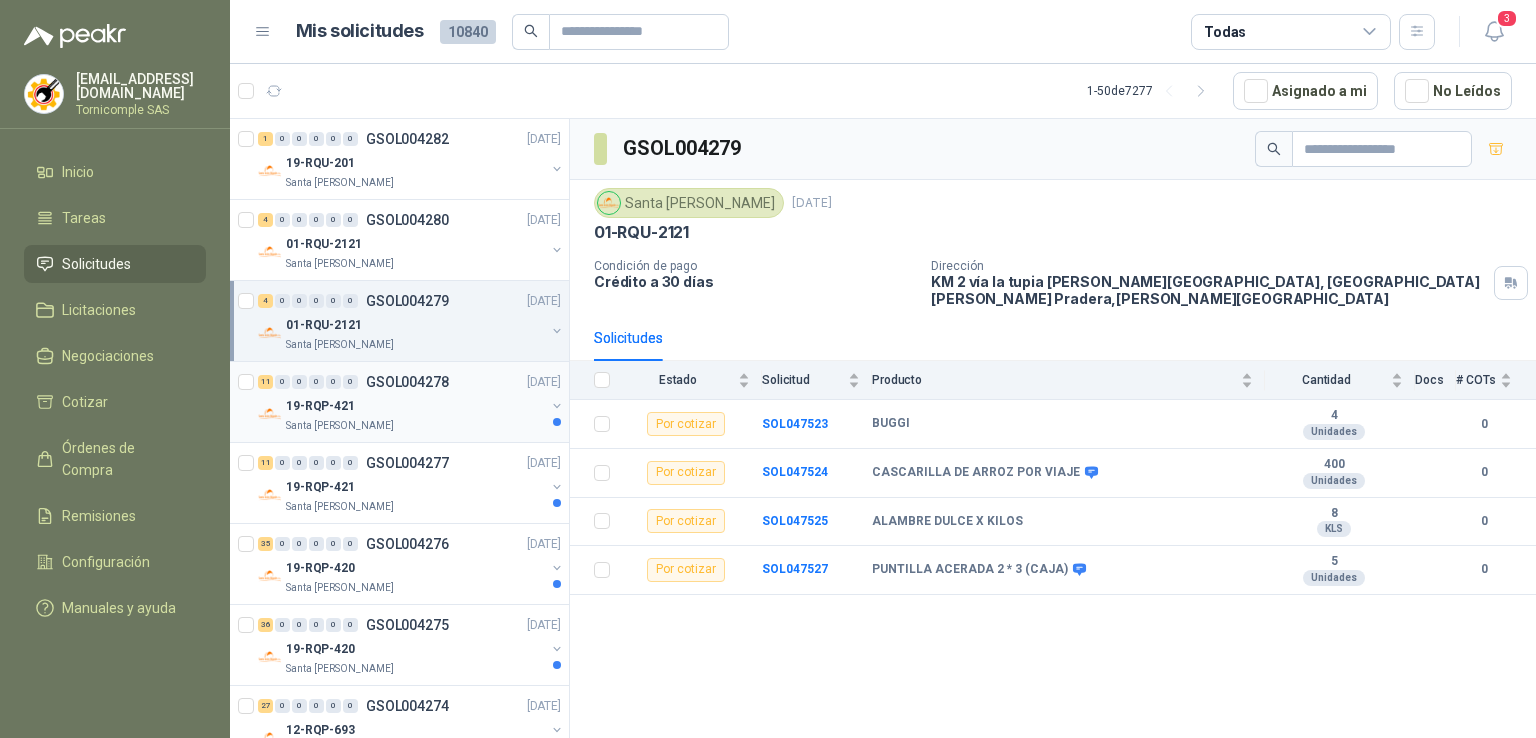 click on "19-RQP-421" at bounding box center (415, 406) 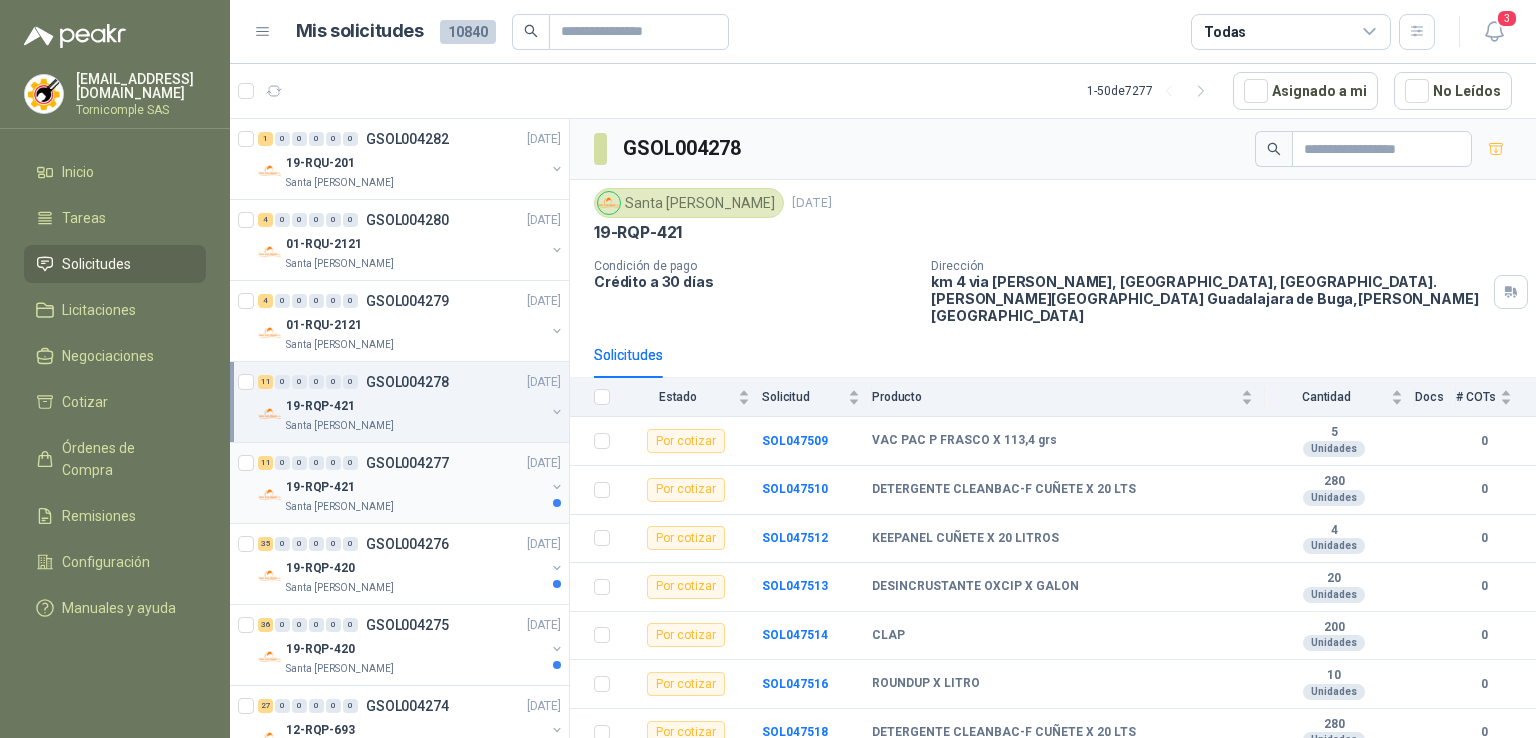 click on "Santa [PERSON_NAME]" at bounding box center (340, 507) 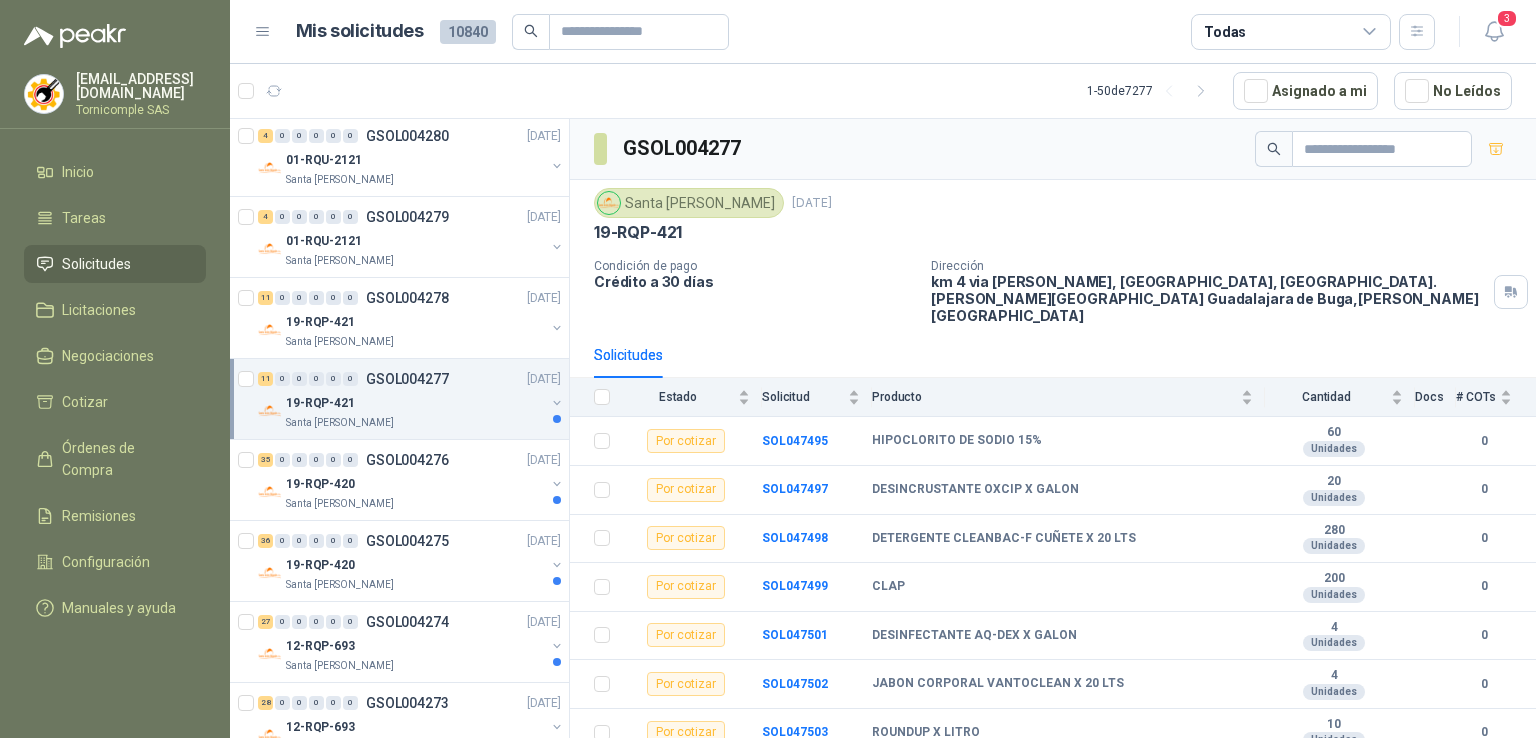 scroll, scrollTop: 100, scrollLeft: 0, axis: vertical 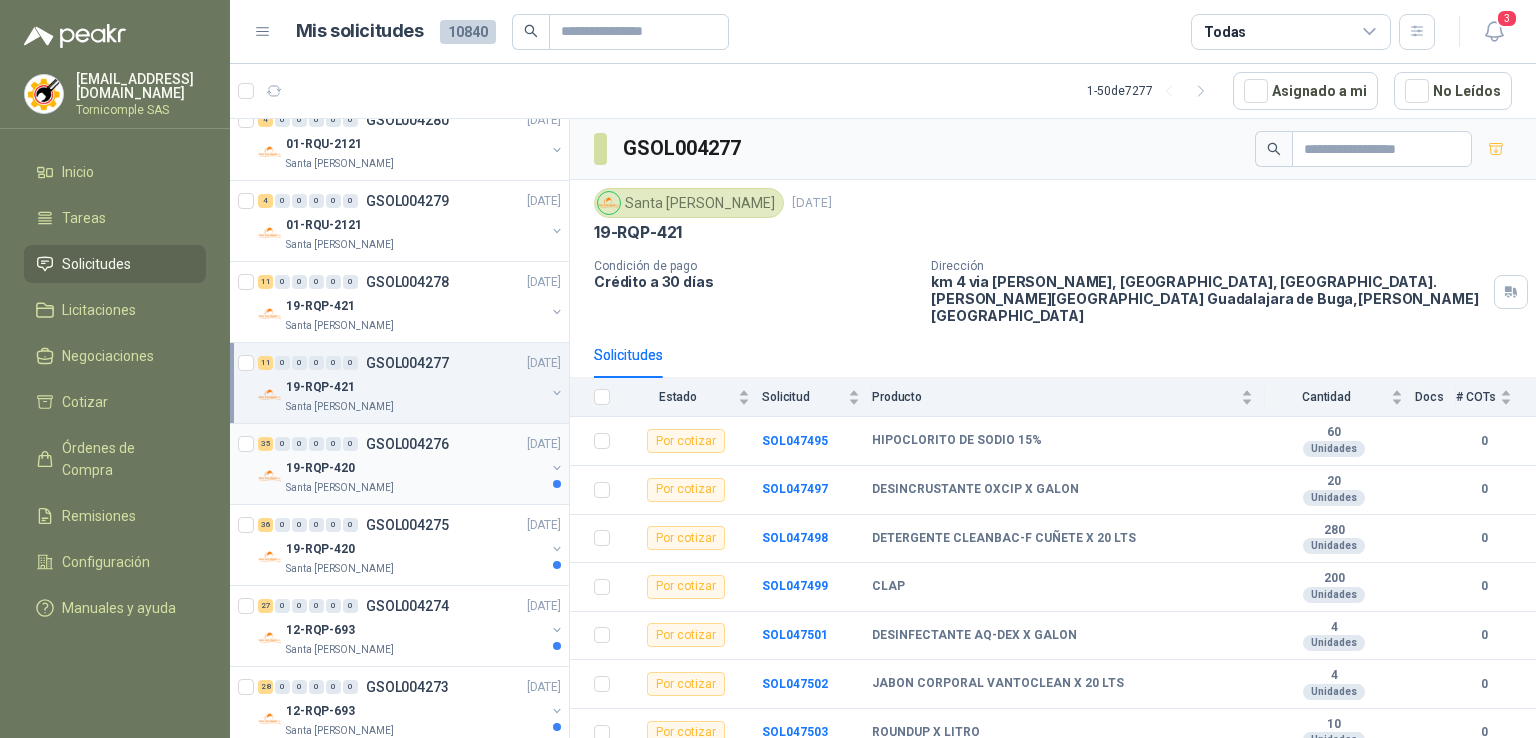 click on "19-RQP-420" at bounding box center (415, 468) 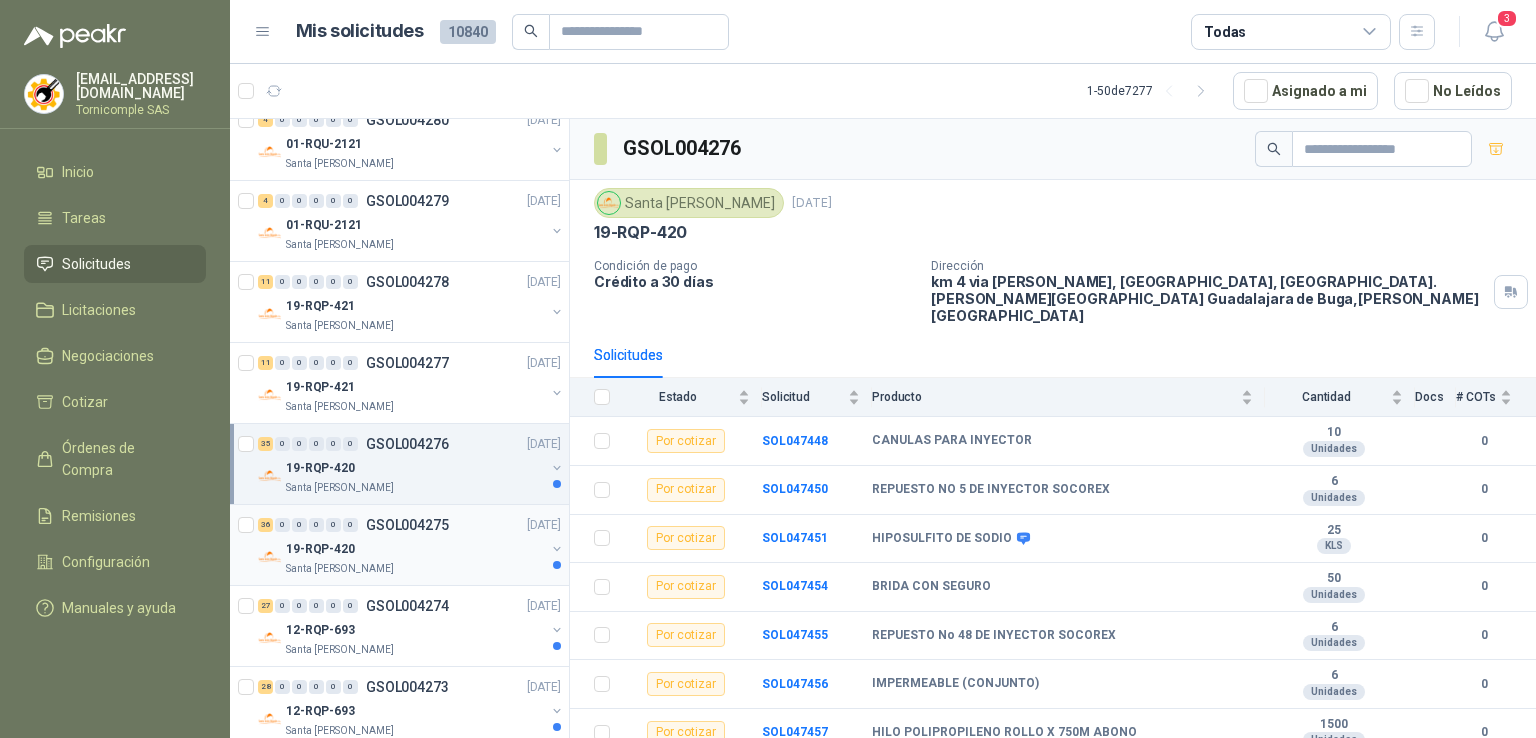 click on "36   0   0   0   0   0" at bounding box center [308, 525] 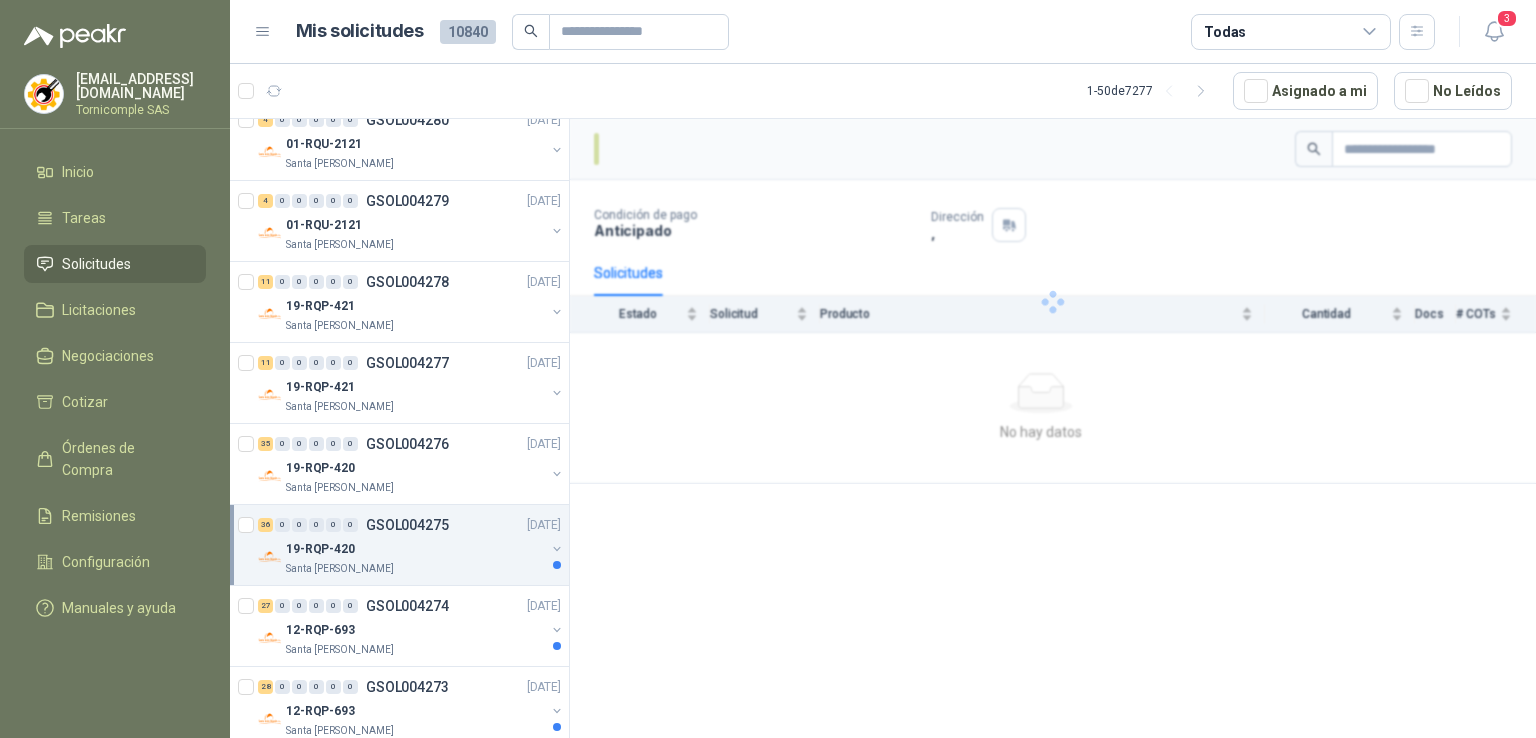 scroll, scrollTop: 200, scrollLeft: 0, axis: vertical 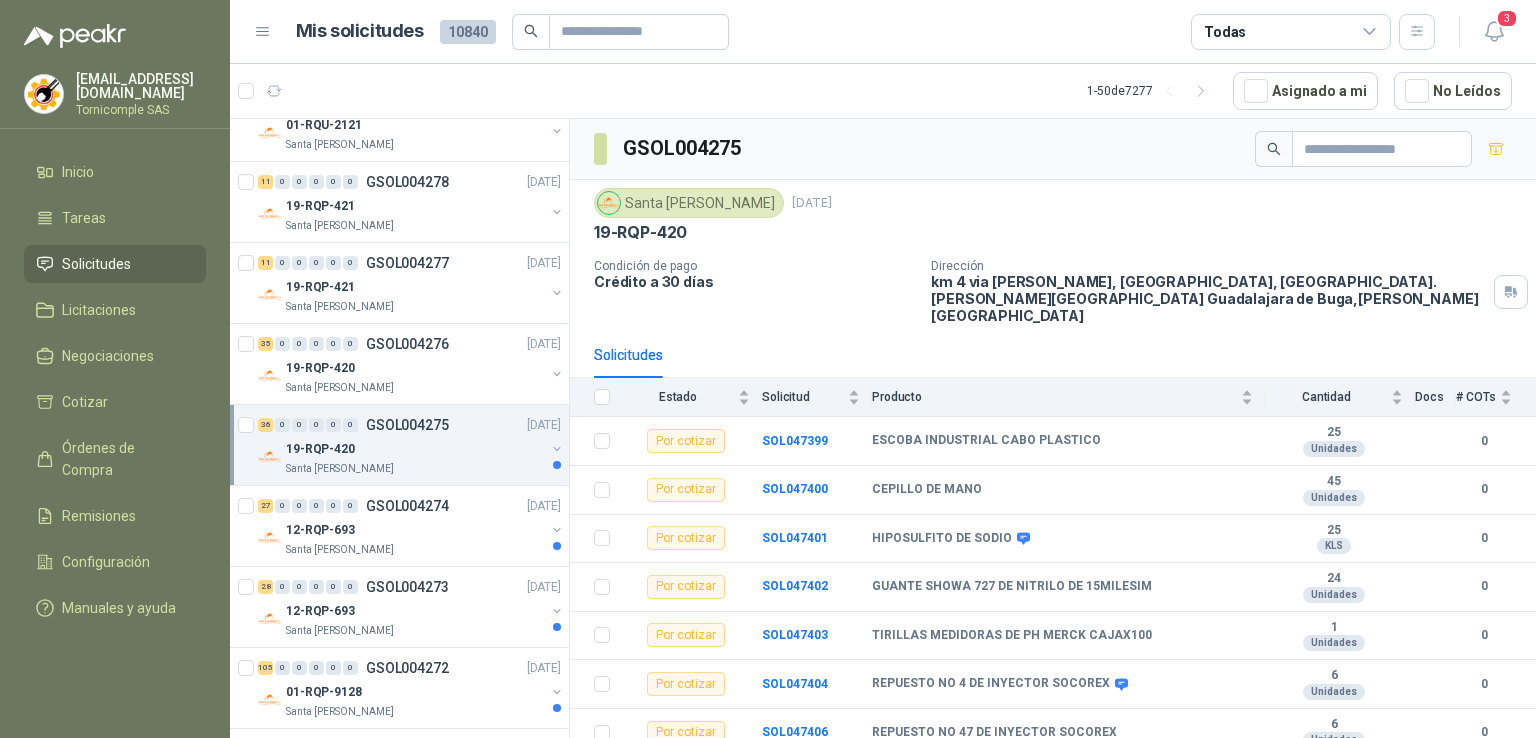click on "12-RQP-693" at bounding box center (320, 530) 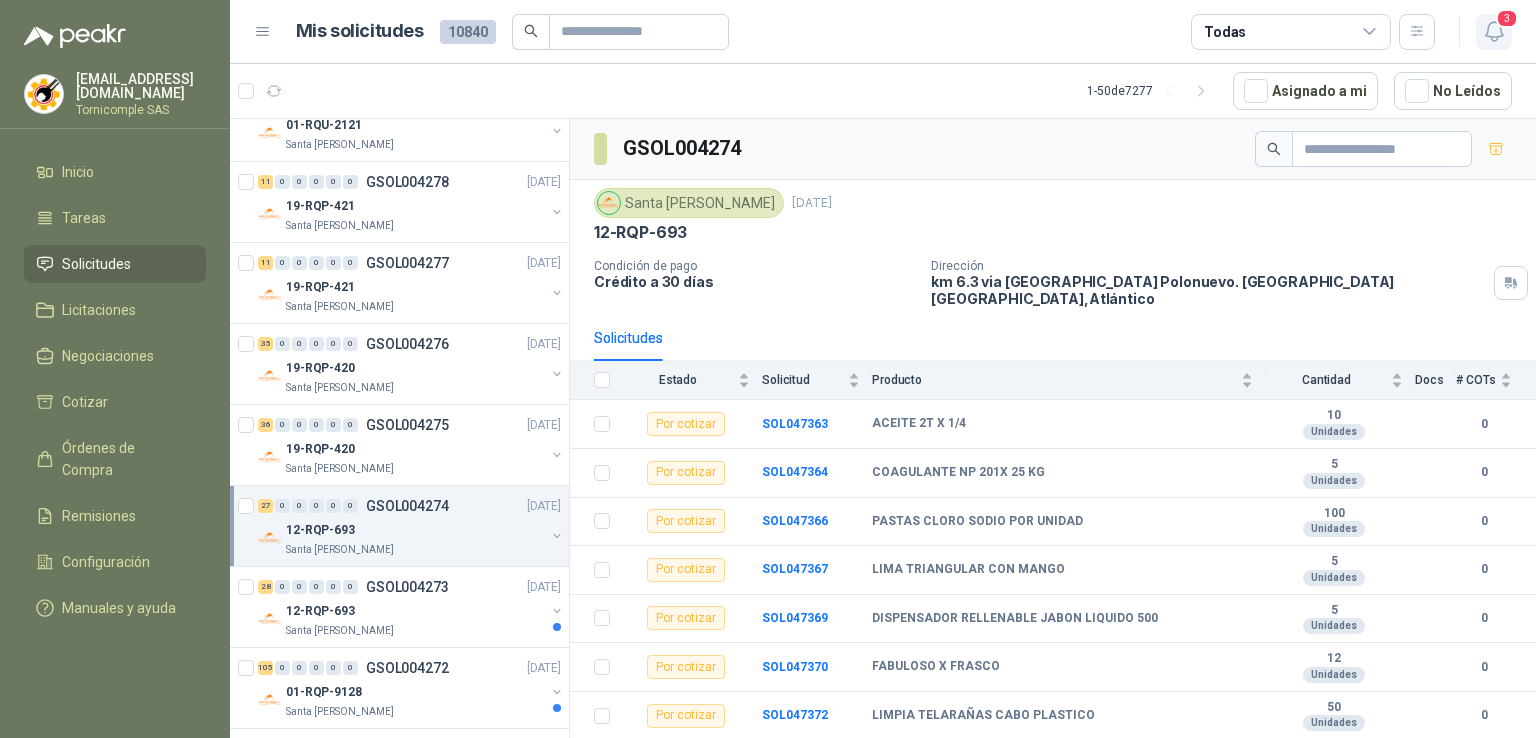 click on "3" at bounding box center (1507, 18) 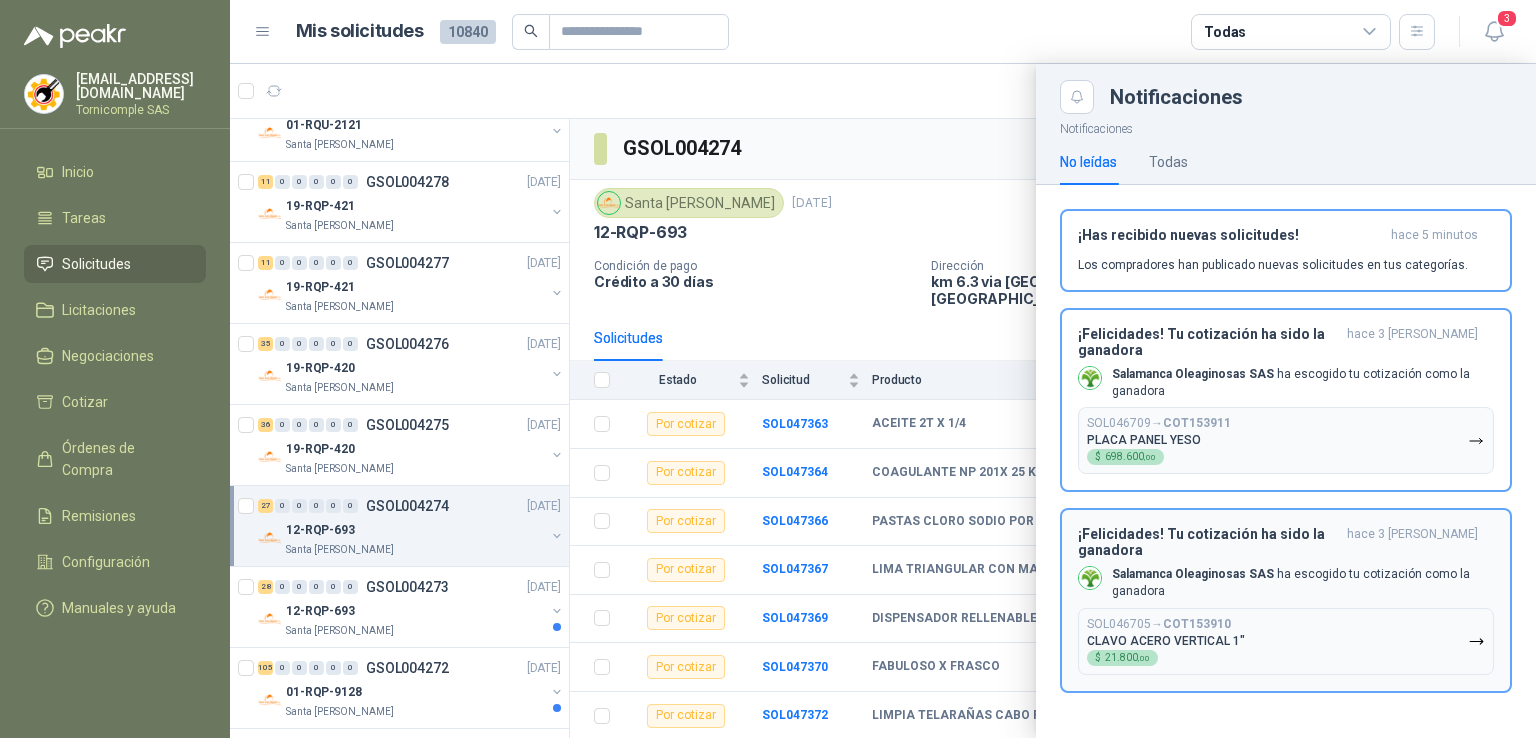 click on "SOL046705  →  COT153910 CLAVO ACERO VERTICAL 1"  $  21.800 ,00" at bounding box center [1286, 641] 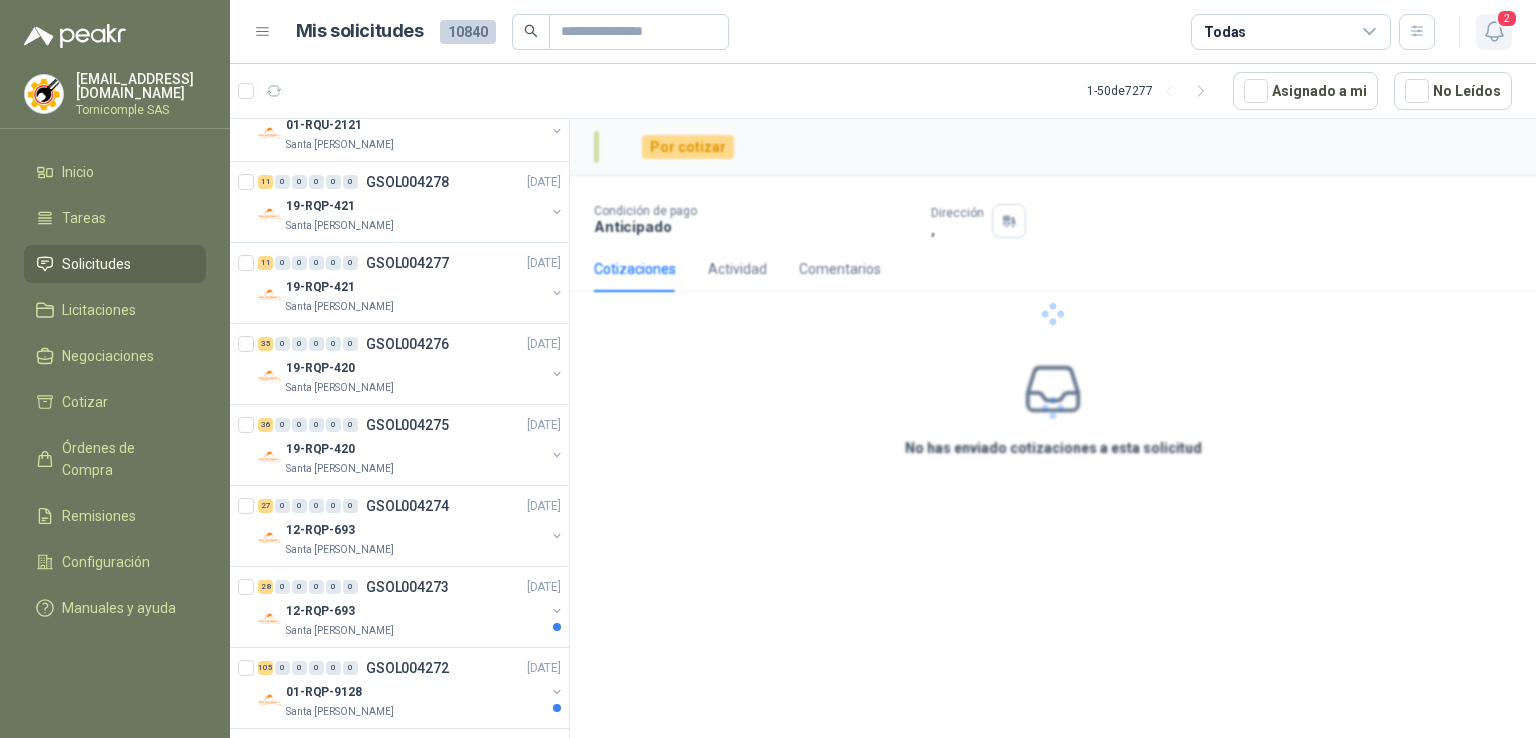click 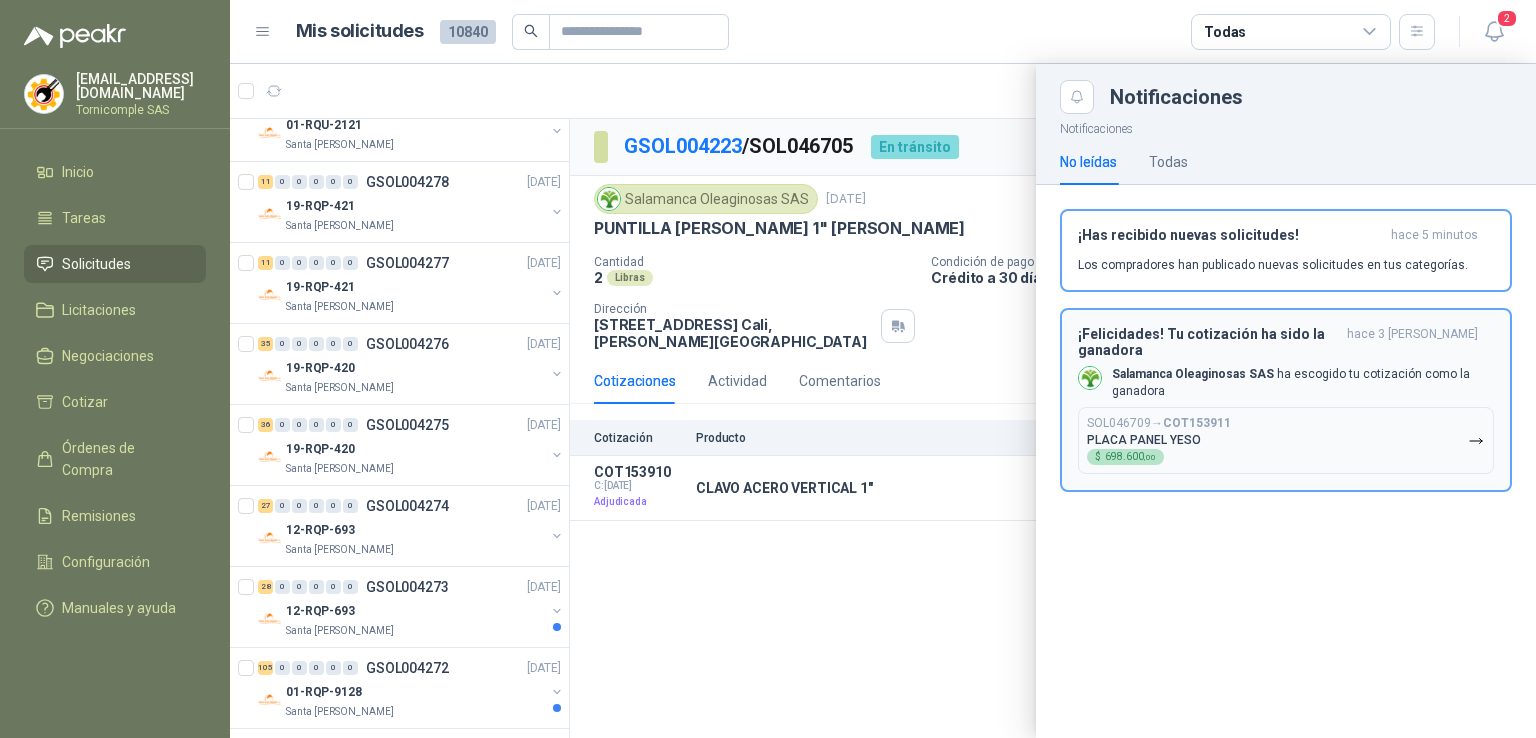 click on "SOL046709  →  COT153911 PLACA PANEL YESO  $  698.600 ,00" at bounding box center (1286, 440) 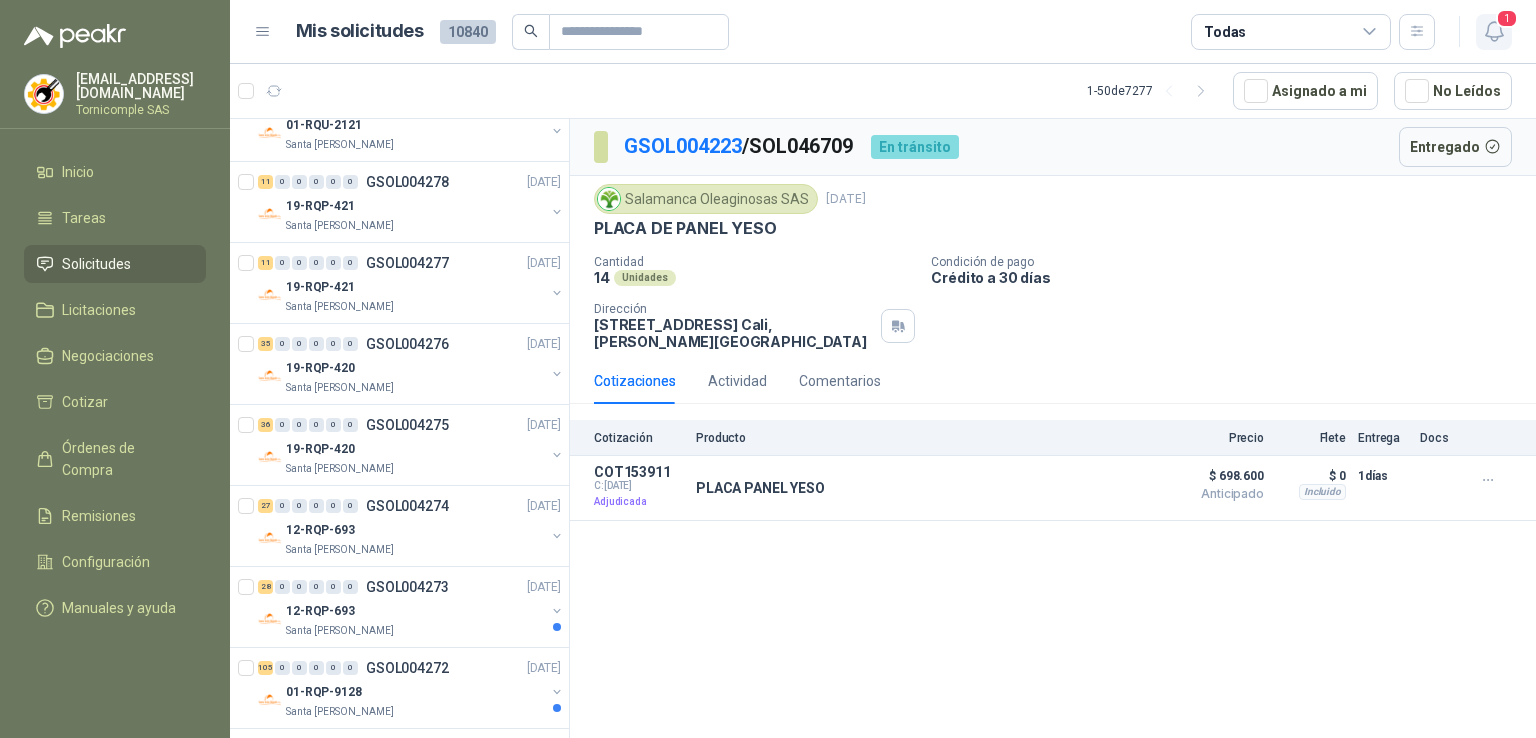 click 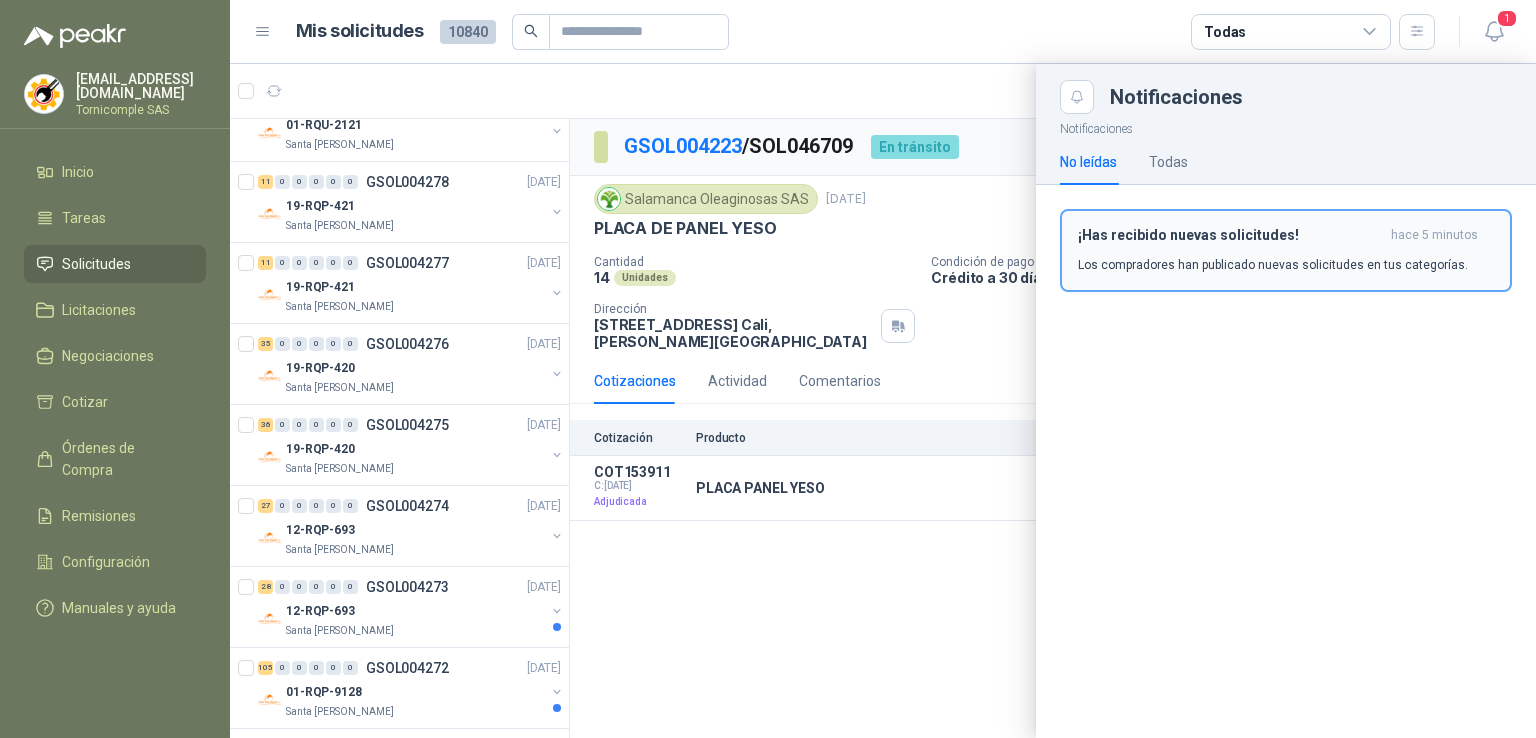 click on "¡Has recibido nuevas solicitudes! hace 5 minutos   Los compradores han publicado nuevas solicitudes en tus categorías." at bounding box center [1286, 250] 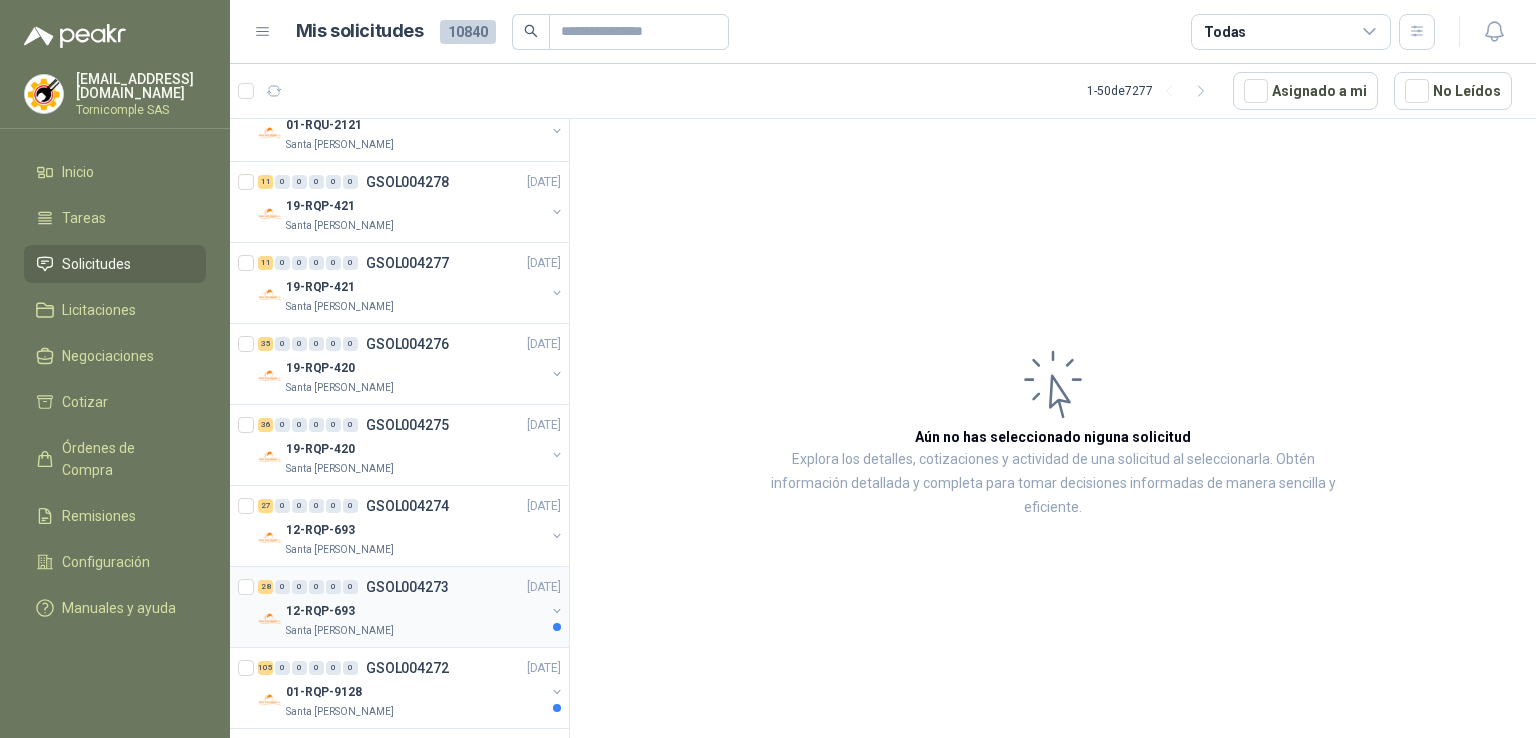 click on "28   0   0   0   0   0   GSOL004273 [DATE]" at bounding box center (411, 587) 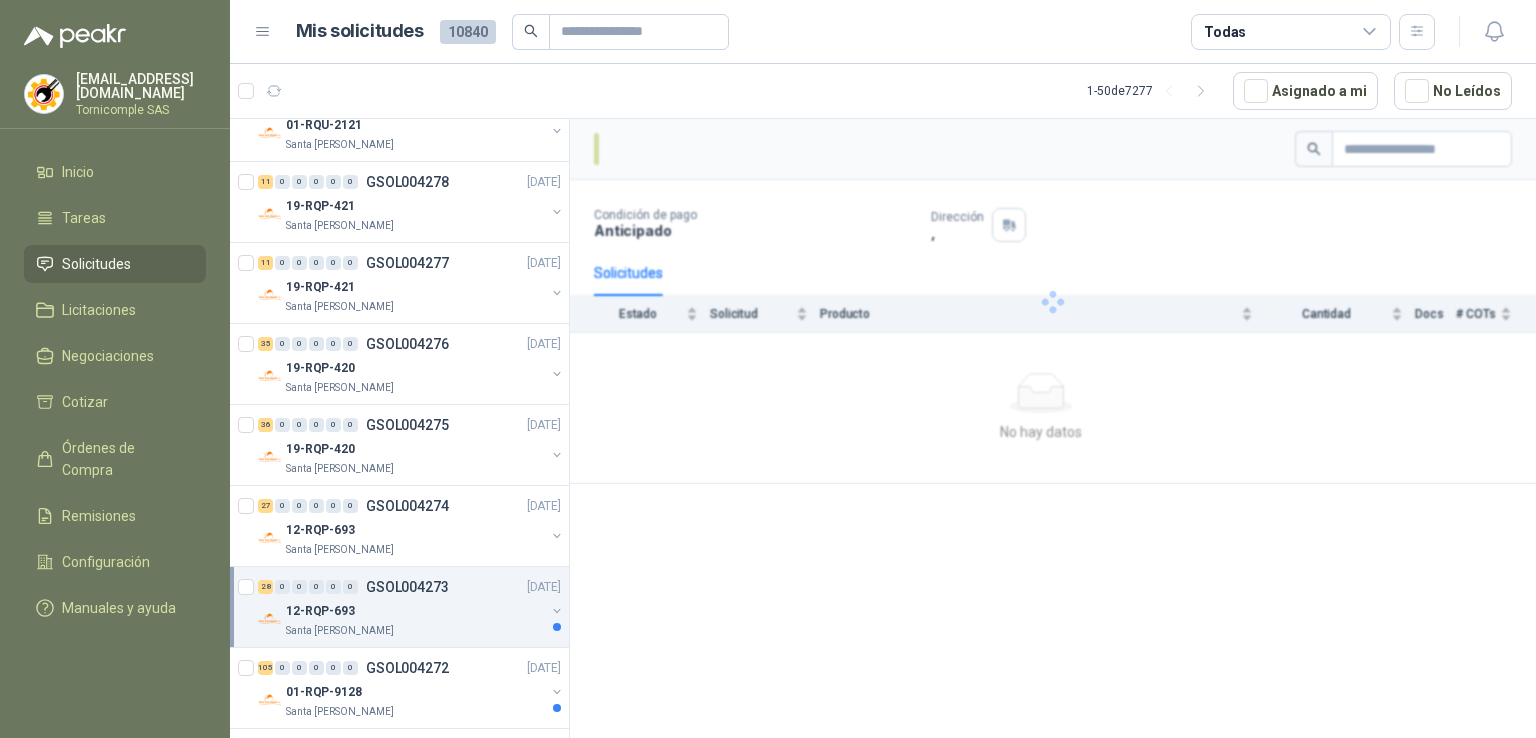 scroll, scrollTop: 400, scrollLeft: 0, axis: vertical 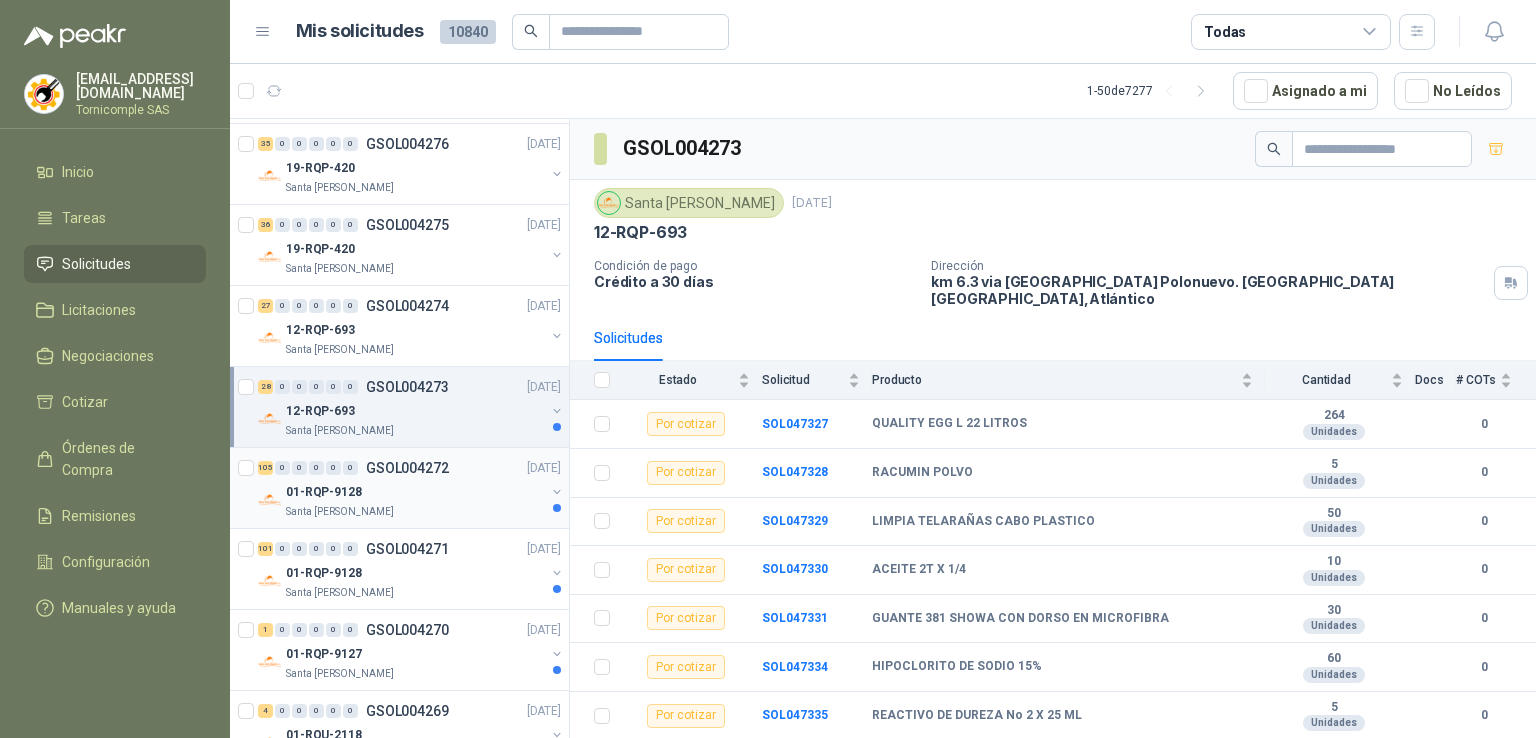 click on "01-RQP-9128" at bounding box center (415, 492) 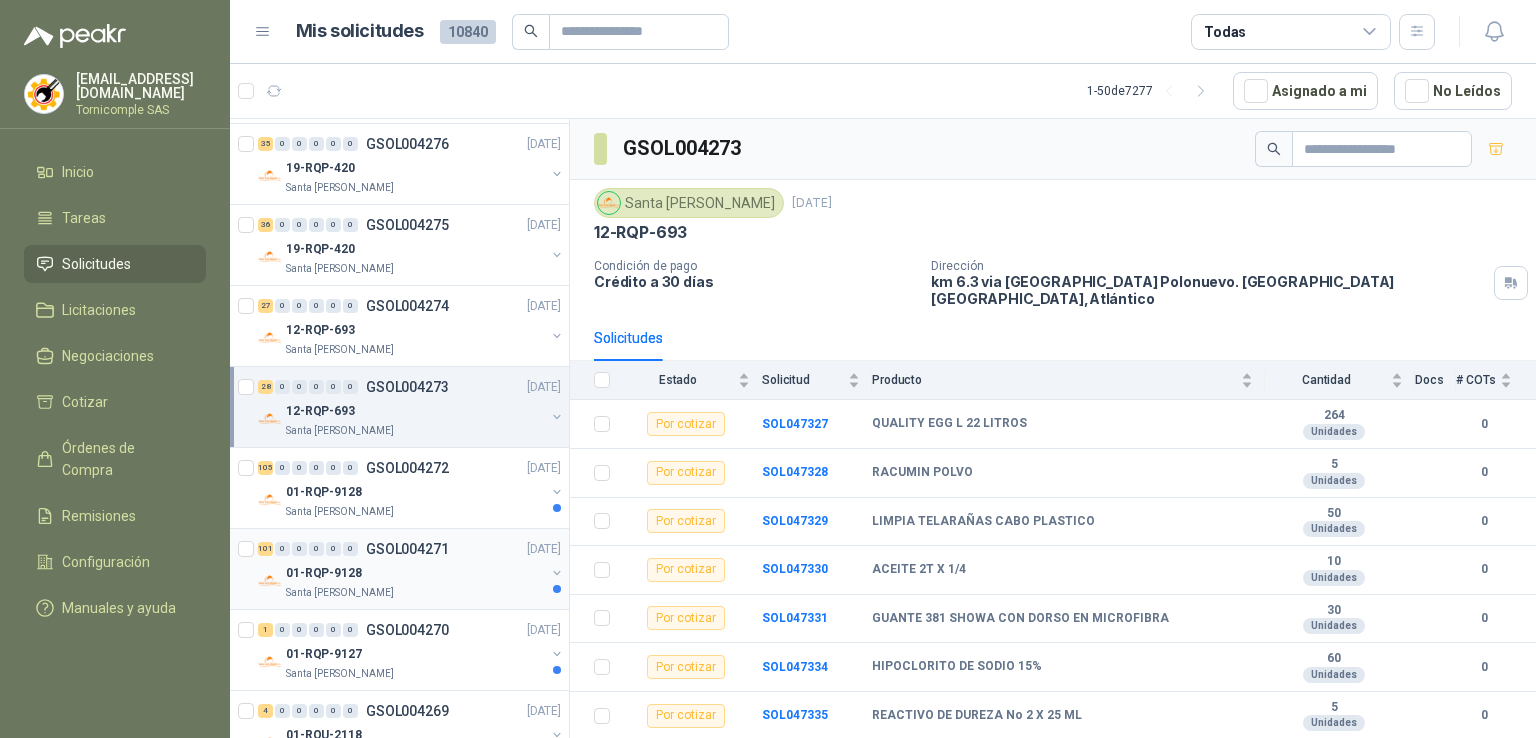 click on "01-RQP-9128" at bounding box center [415, 573] 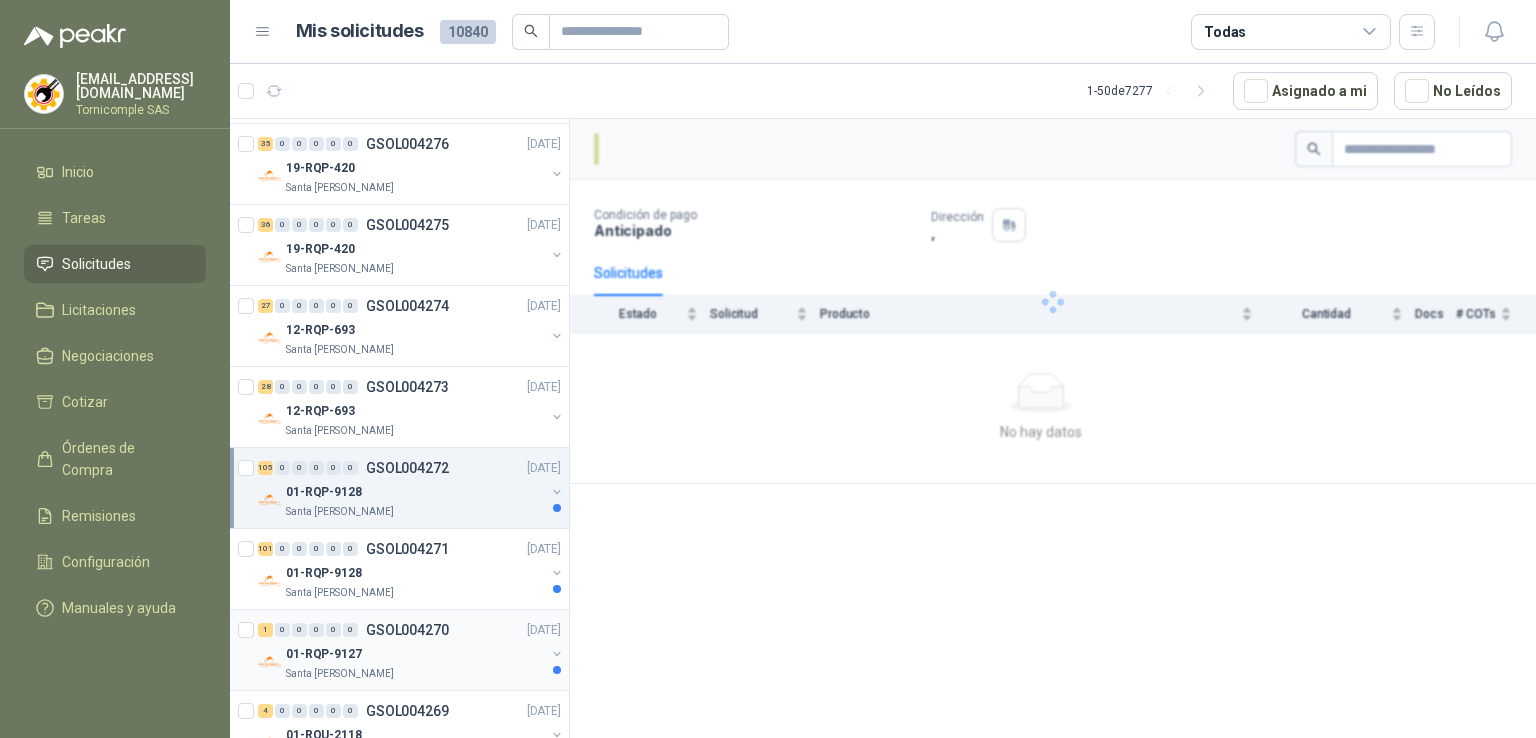 click on "Santa [PERSON_NAME]" at bounding box center (415, 674) 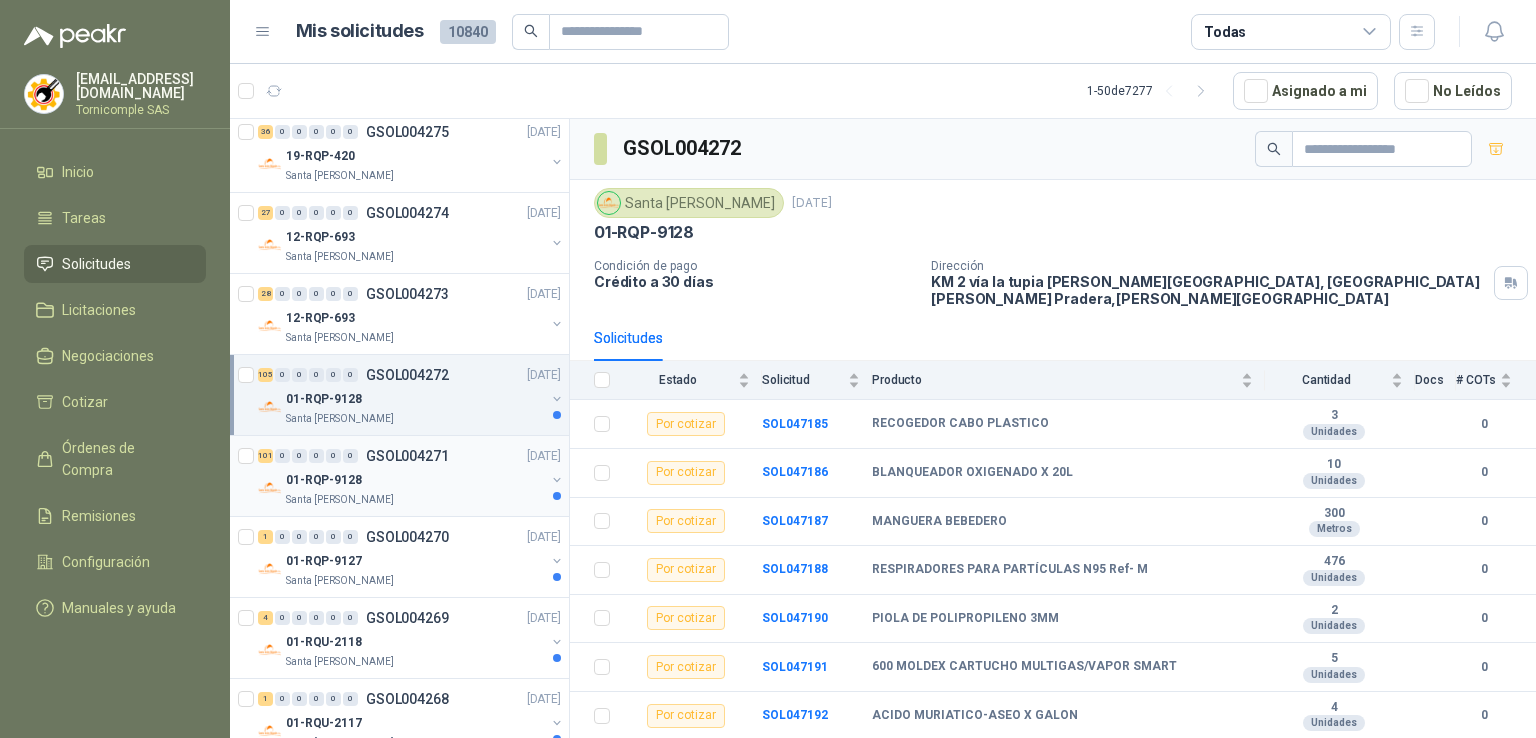 scroll, scrollTop: 500, scrollLeft: 0, axis: vertical 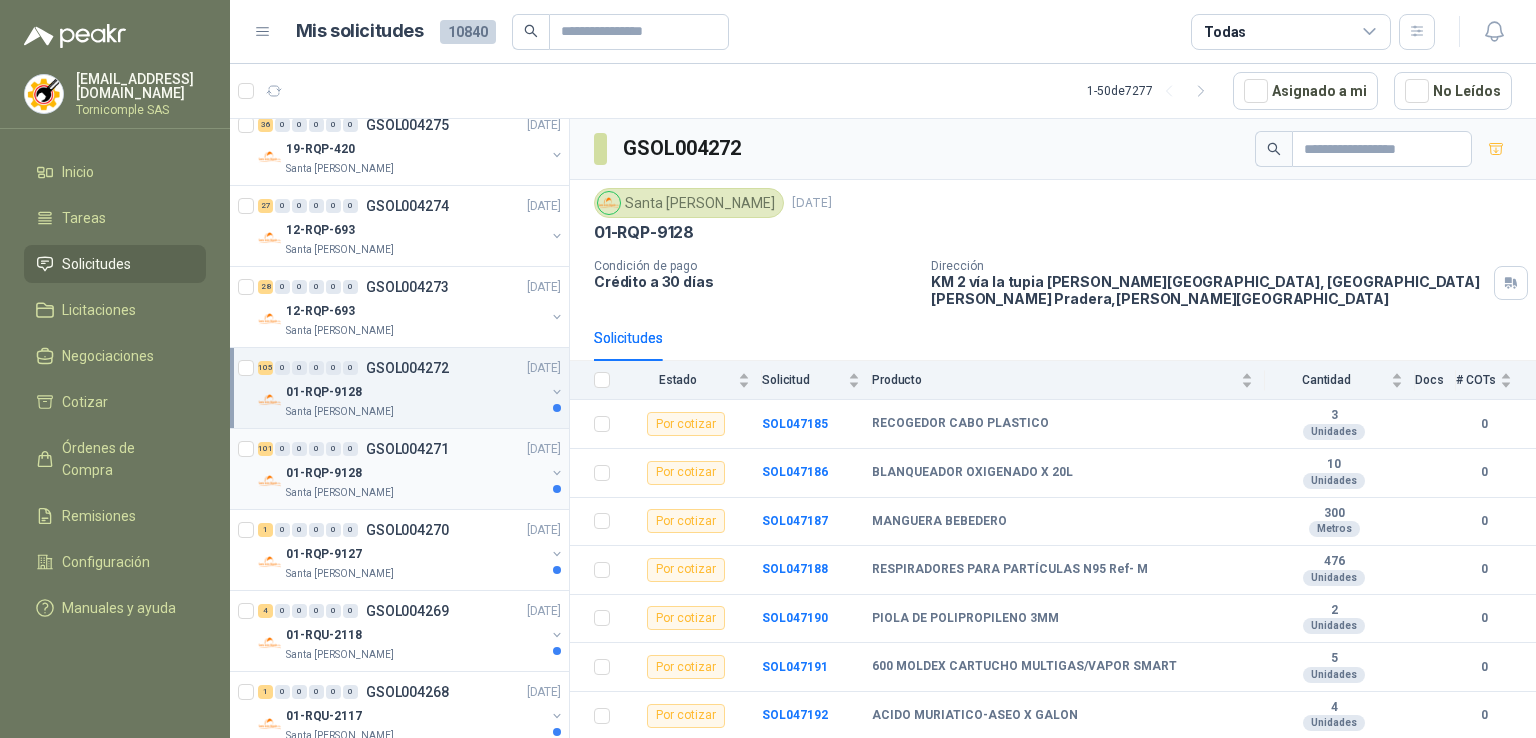click on "101   0   0   0   0   0   GSOL004271 [DATE]   01-RQP-9128 [GEOGRAPHIC_DATA][PERSON_NAME]" at bounding box center [399, 469] 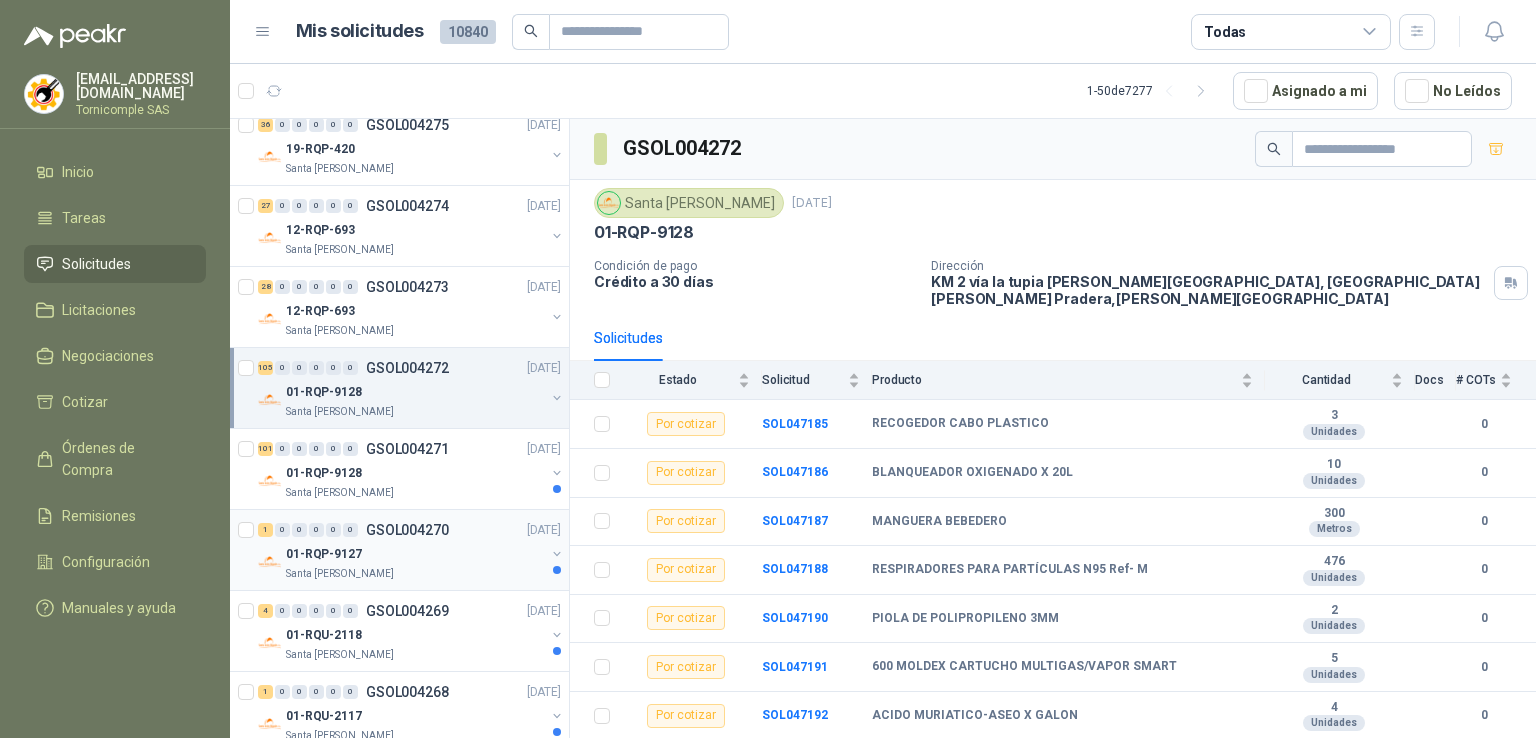 click on "Santa [PERSON_NAME]" at bounding box center [415, 574] 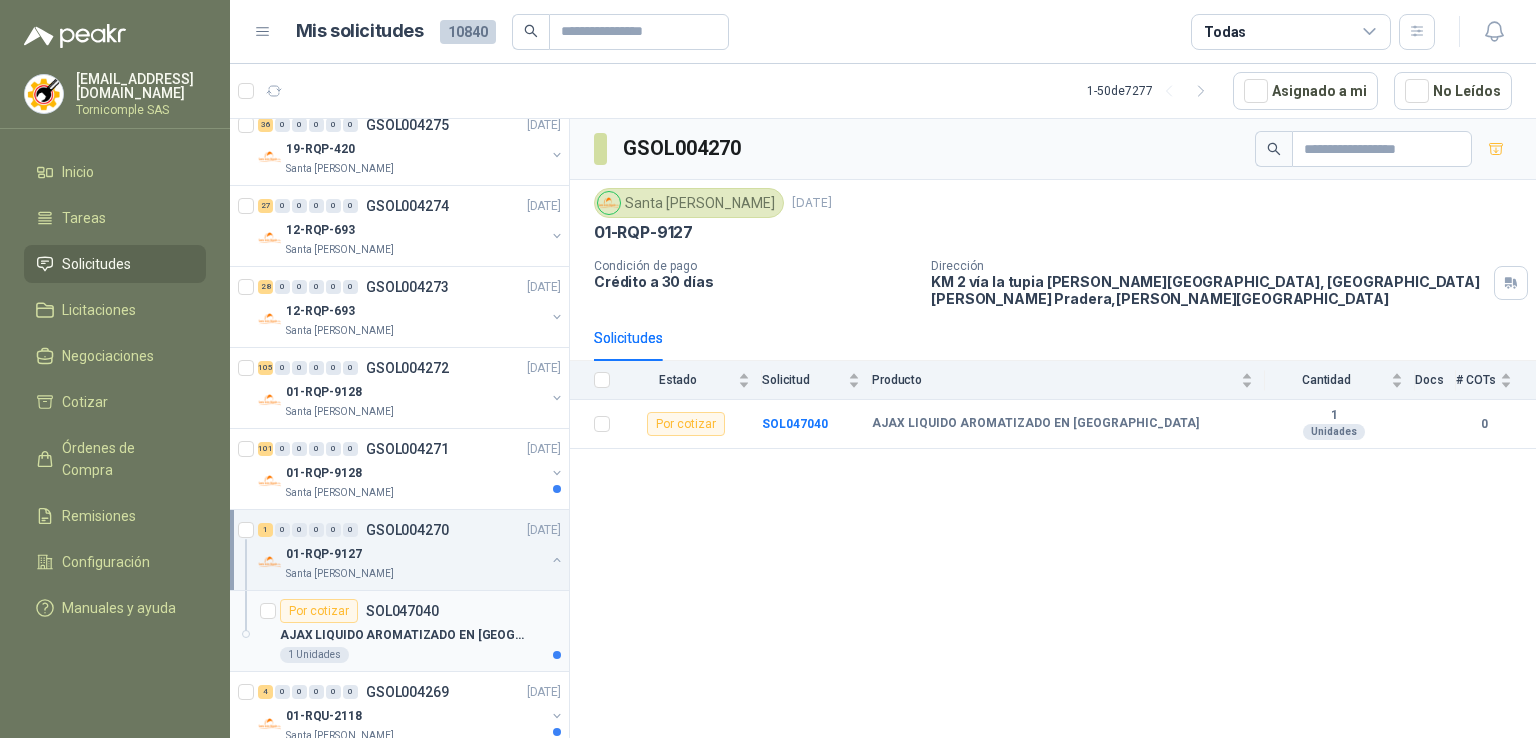 click on "1   Unidades" at bounding box center [420, 655] 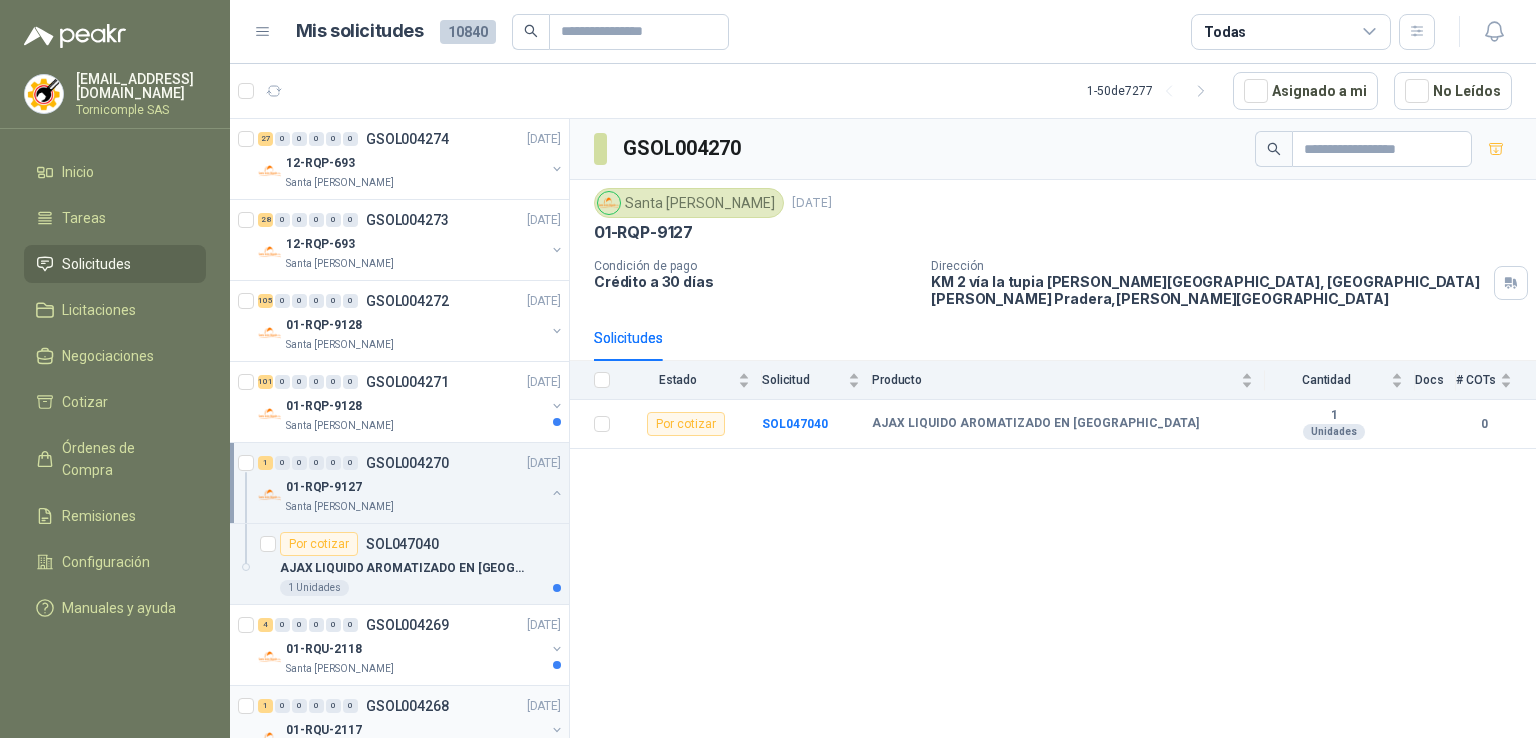 scroll, scrollTop: 700, scrollLeft: 0, axis: vertical 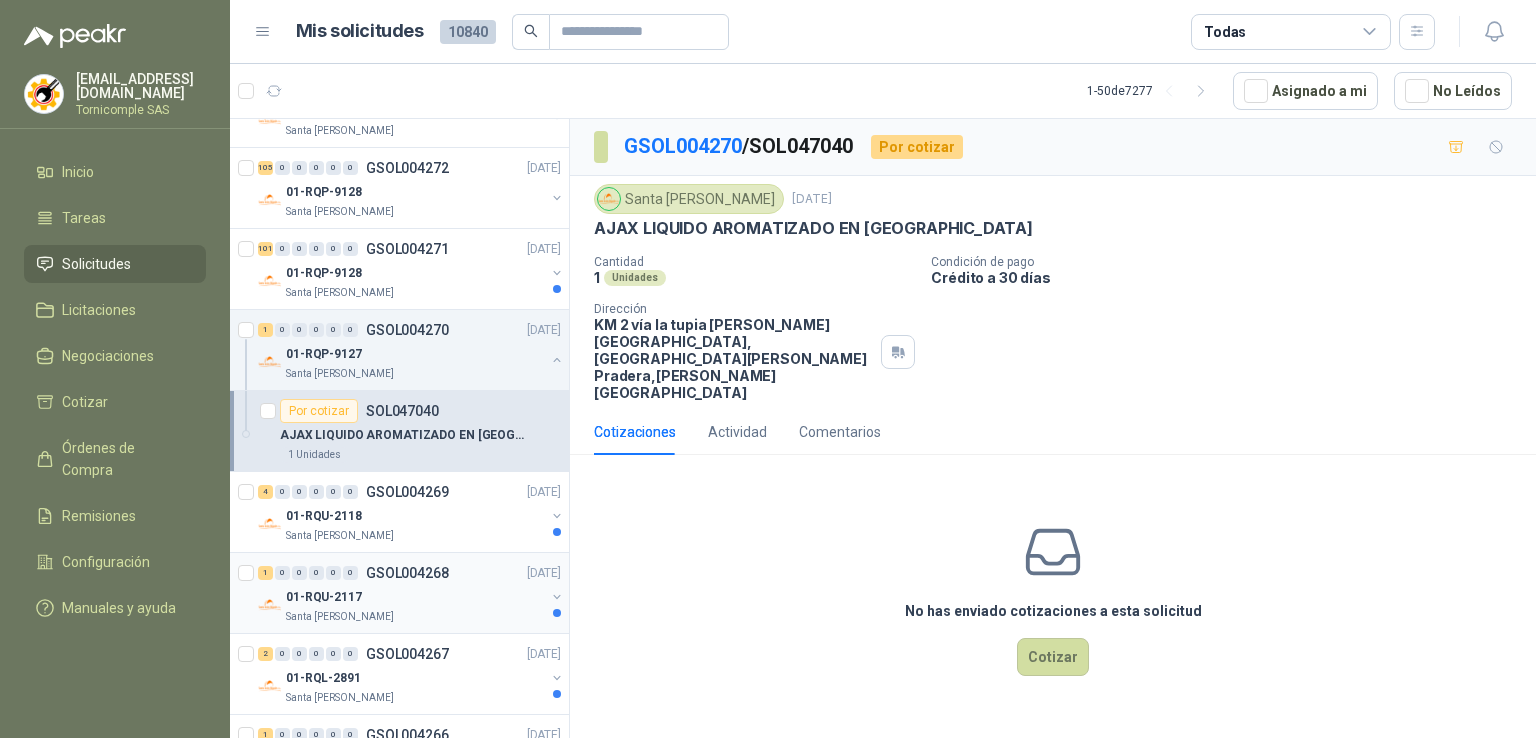 click on "Santa [PERSON_NAME]" at bounding box center [415, 617] 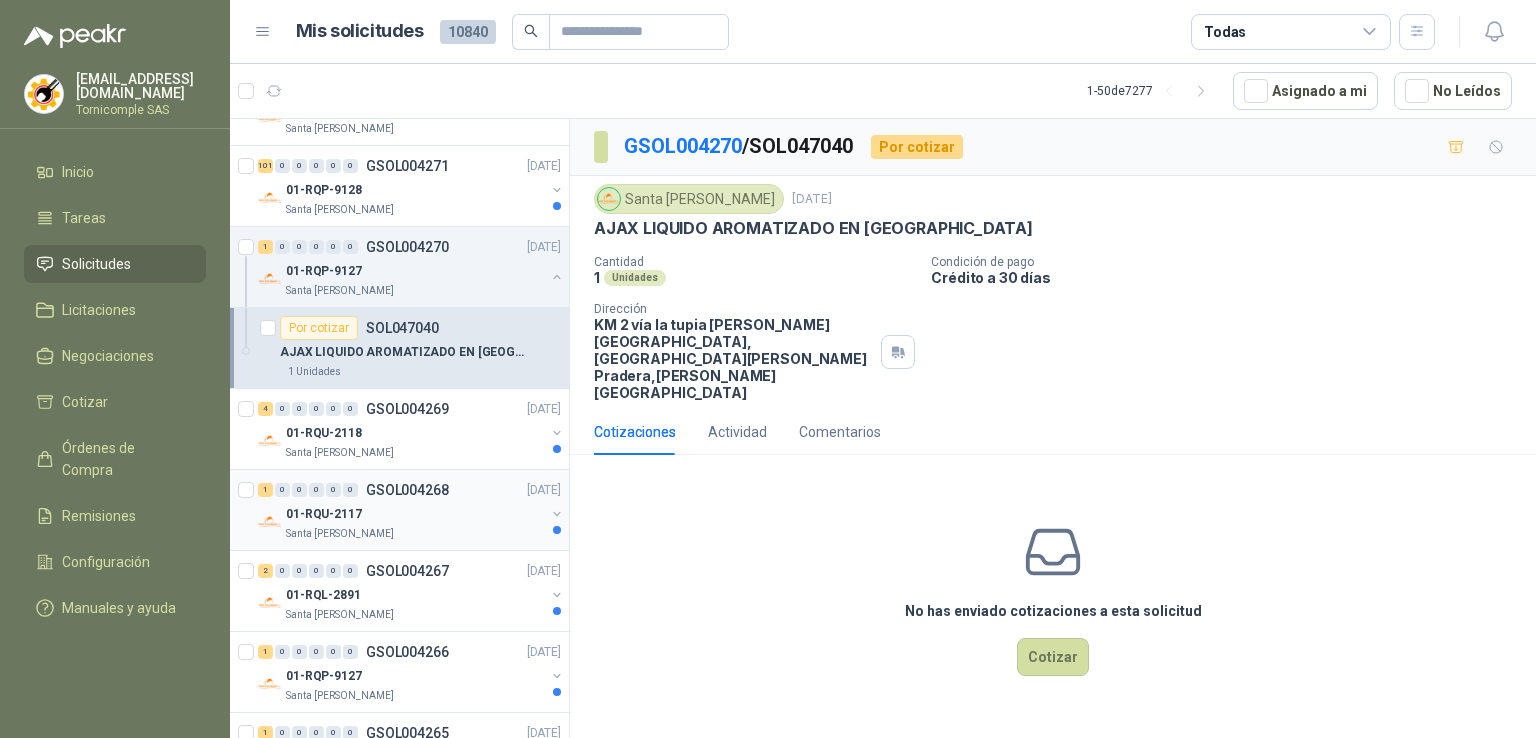 scroll, scrollTop: 900, scrollLeft: 0, axis: vertical 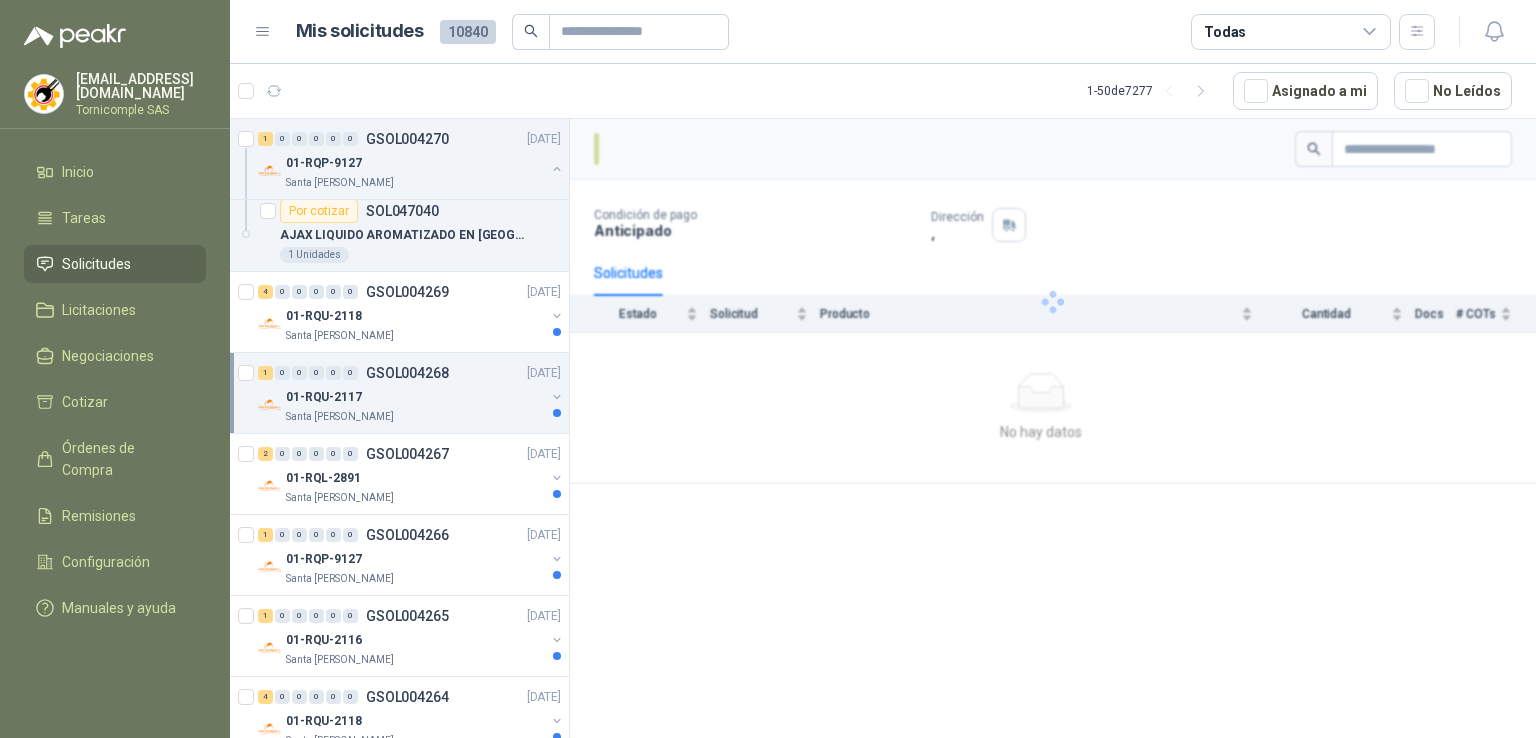 click on "GSOL004265" at bounding box center [407, 616] 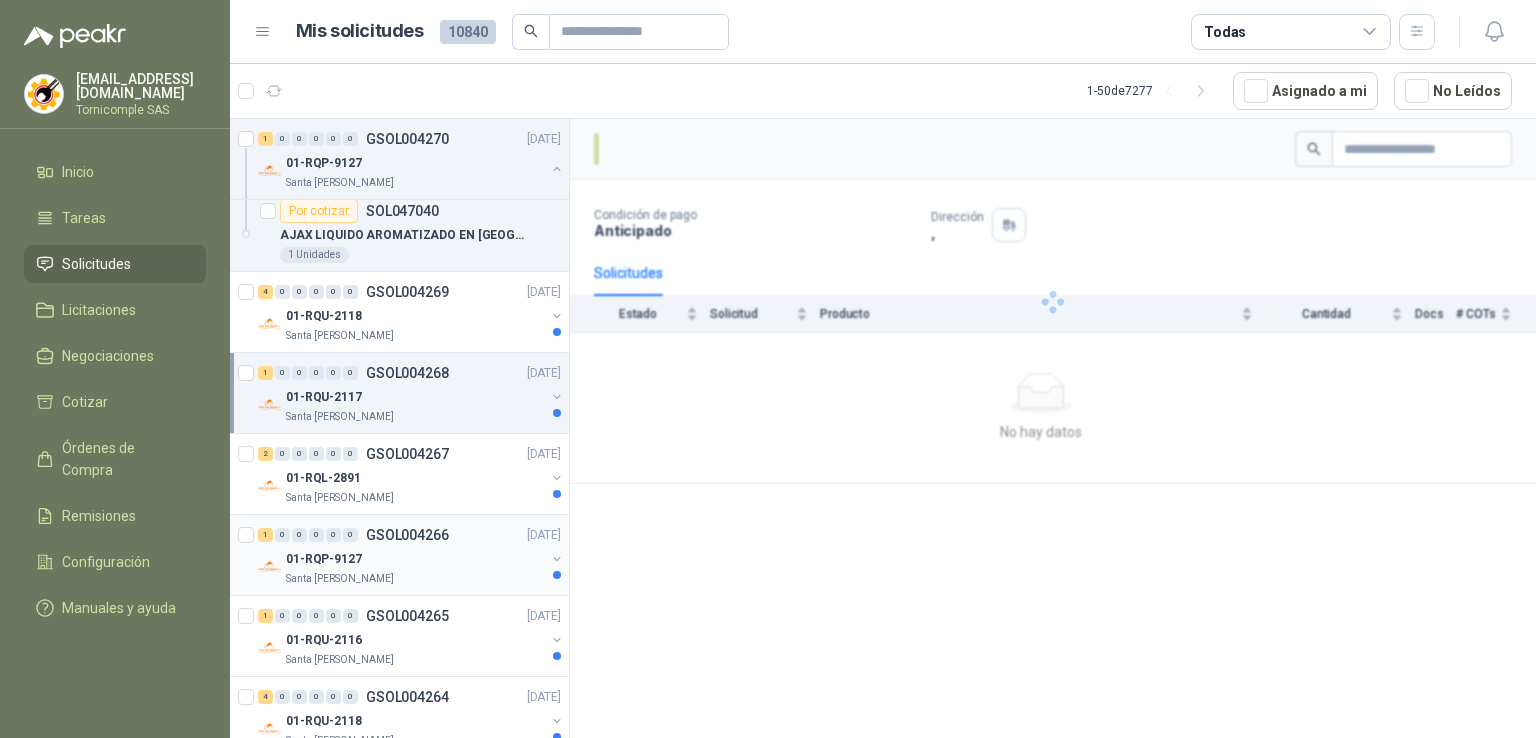 click on "1   0   0   0   0   0   GSOL004266 [DATE]   01-RQP-9127 [GEOGRAPHIC_DATA][PERSON_NAME]" at bounding box center (399, 555) 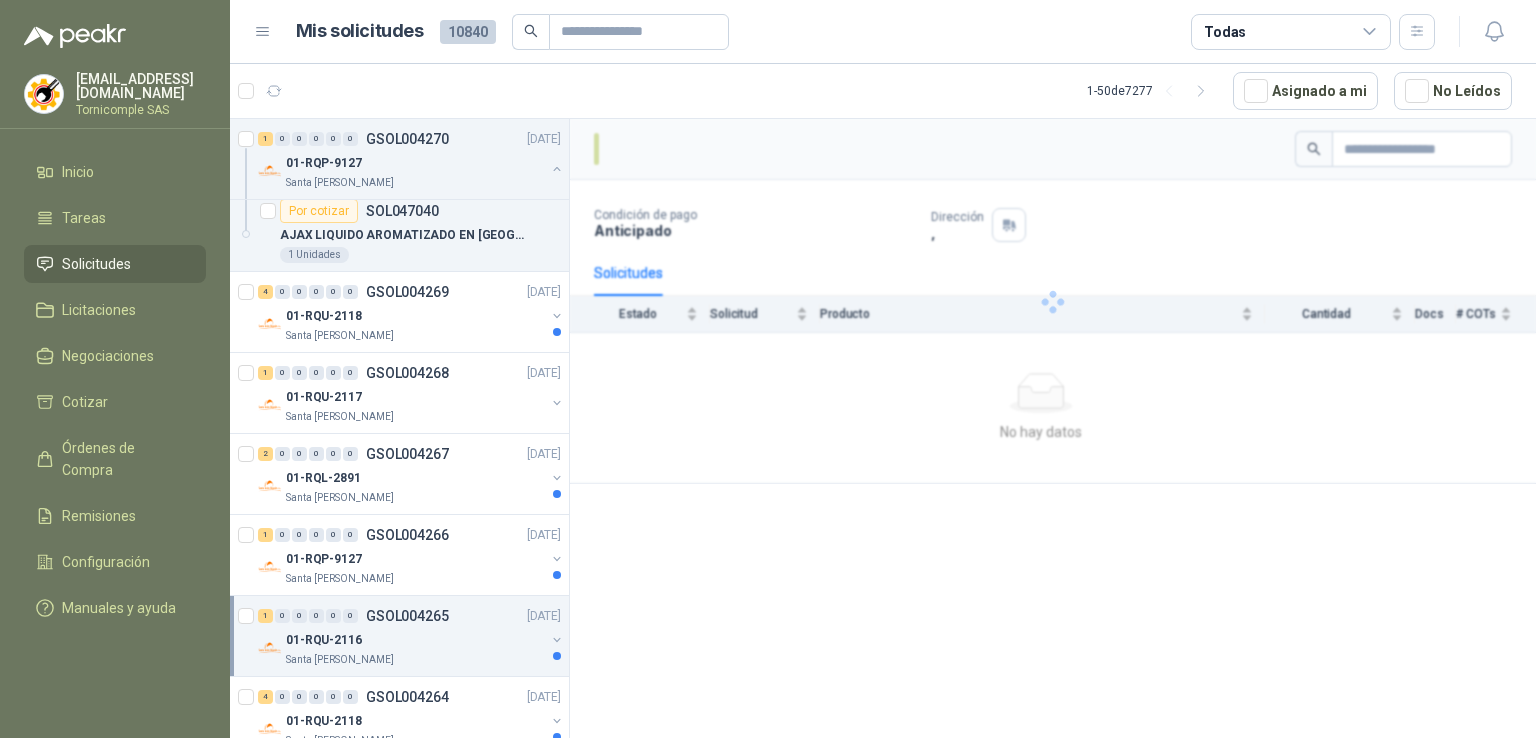 click on "01-RQU-2116" at bounding box center (415, 640) 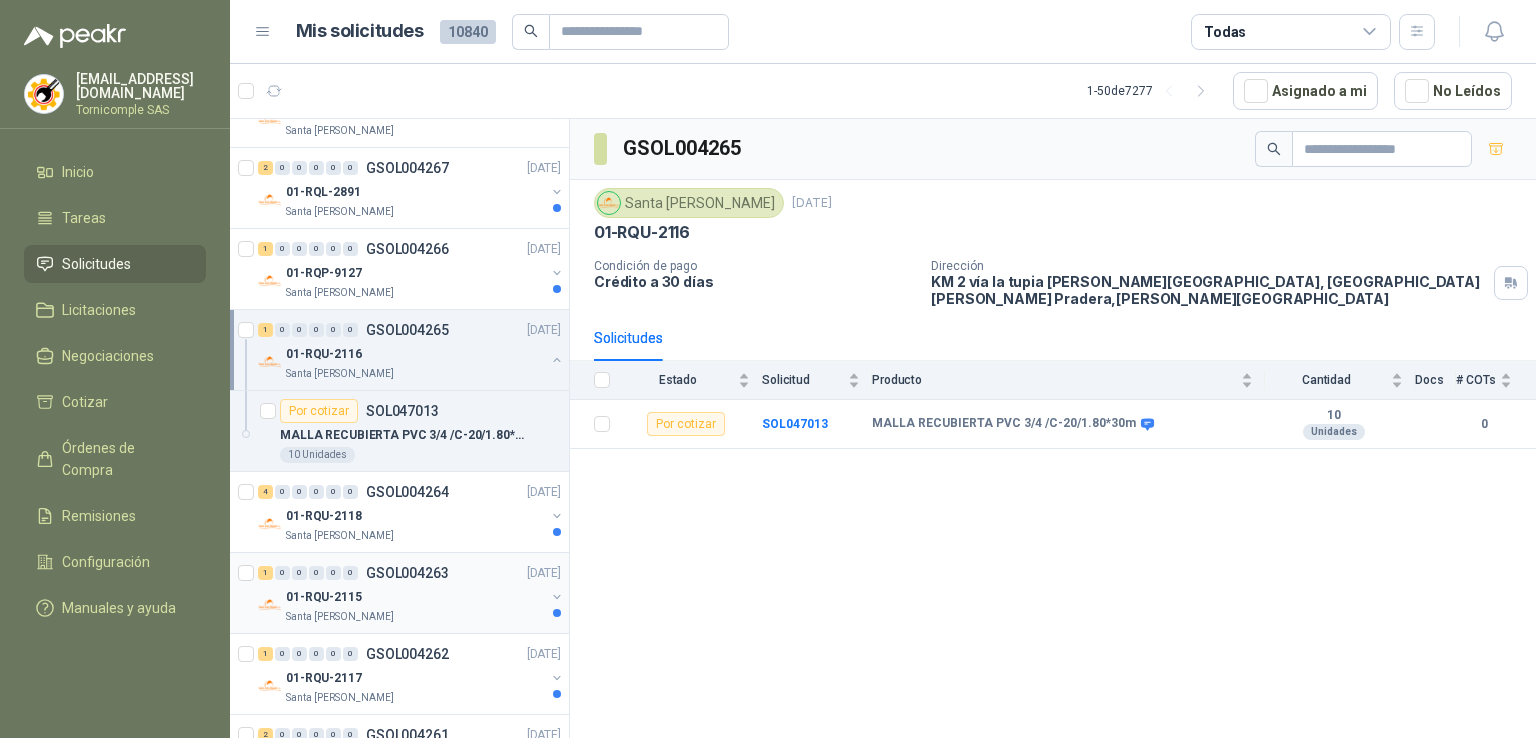 scroll, scrollTop: 1200, scrollLeft: 0, axis: vertical 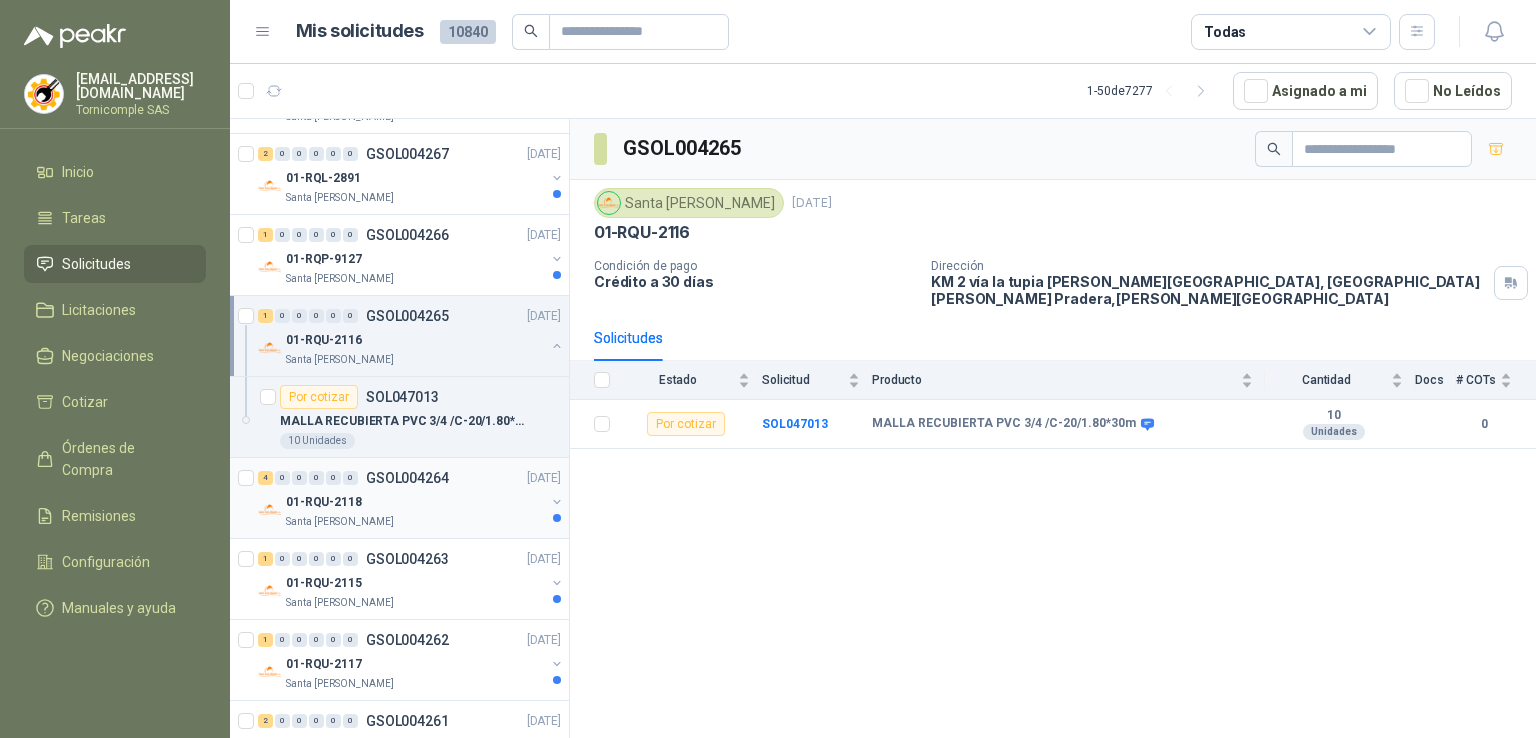 click on "Santa [PERSON_NAME]" at bounding box center (415, 522) 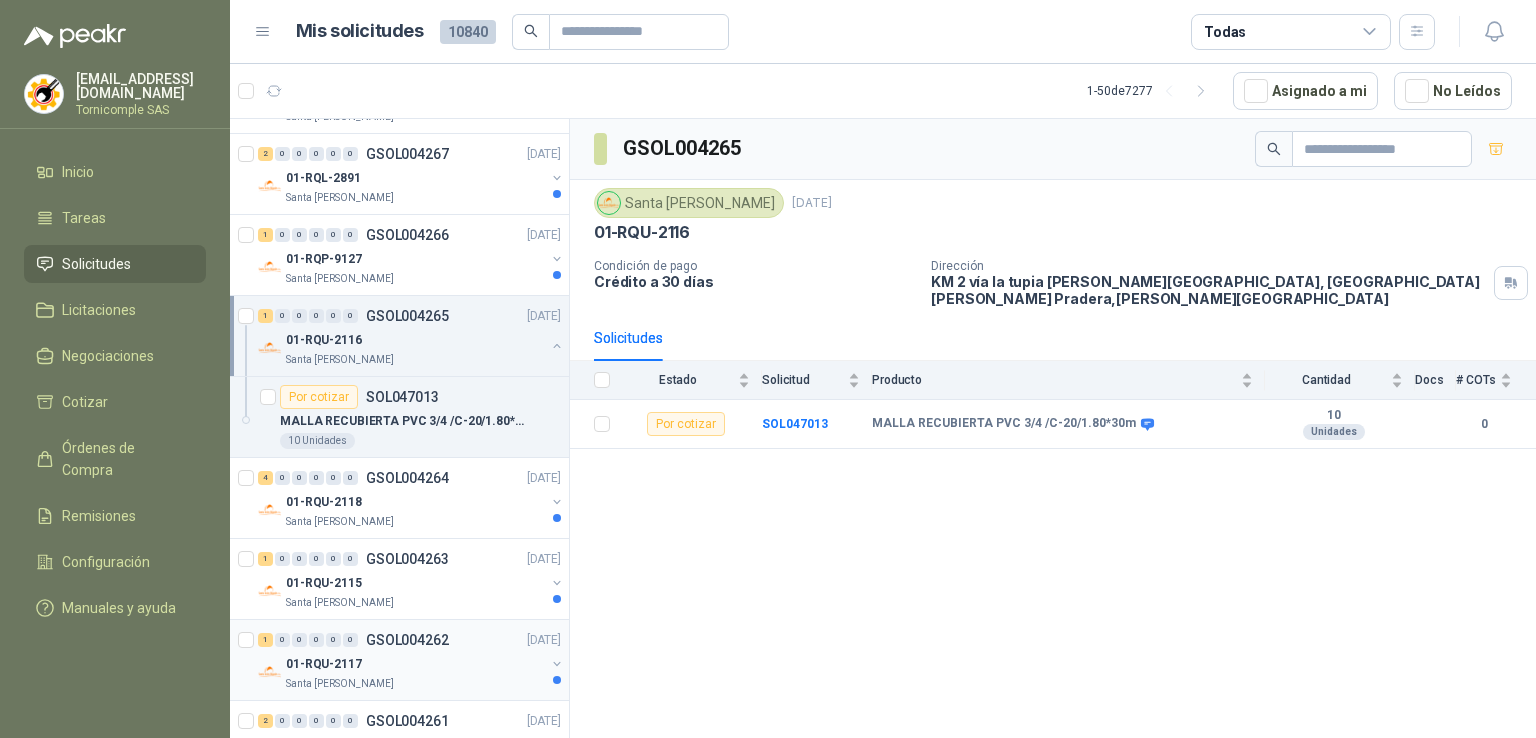 click on "1   0   0   0   0   0   GSOL004262 [DATE]   01-RQU-2117 [GEOGRAPHIC_DATA][PERSON_NAME]" at bounding box center (399, 660) 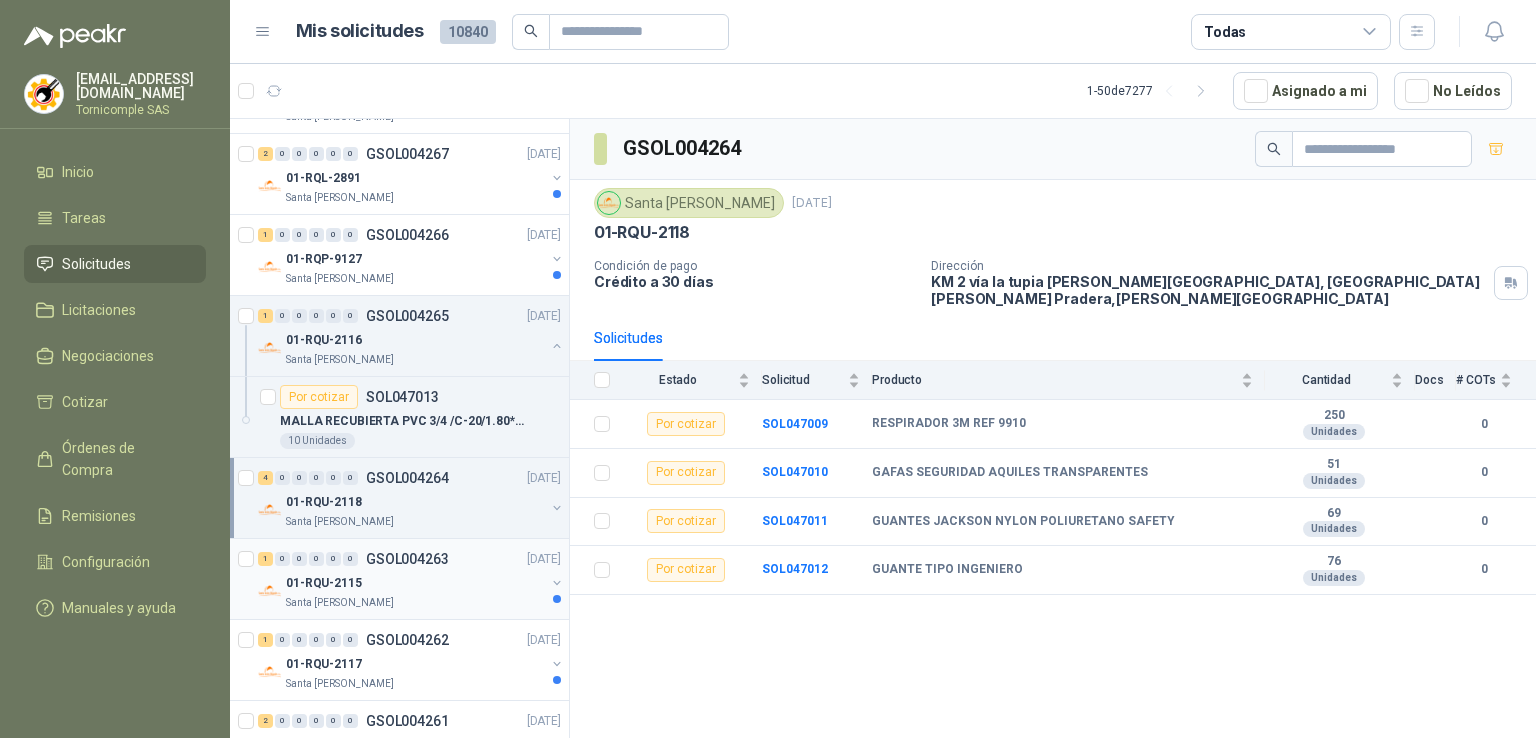 click on "Santa [PERSON_NAME]" at bounding box center [415, 603] 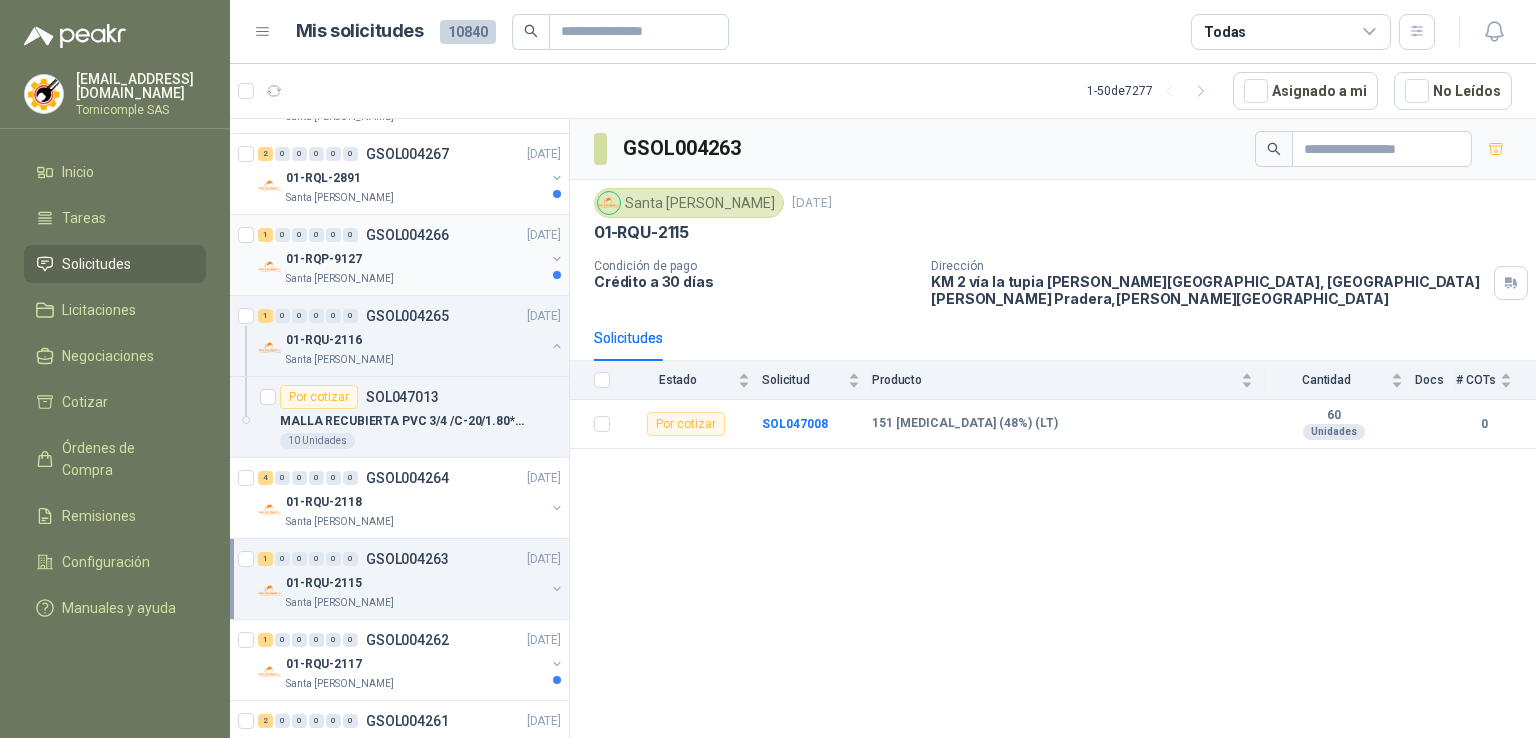 click on "Santa [PERSON_NAME]" at bounding box center (340, 279) 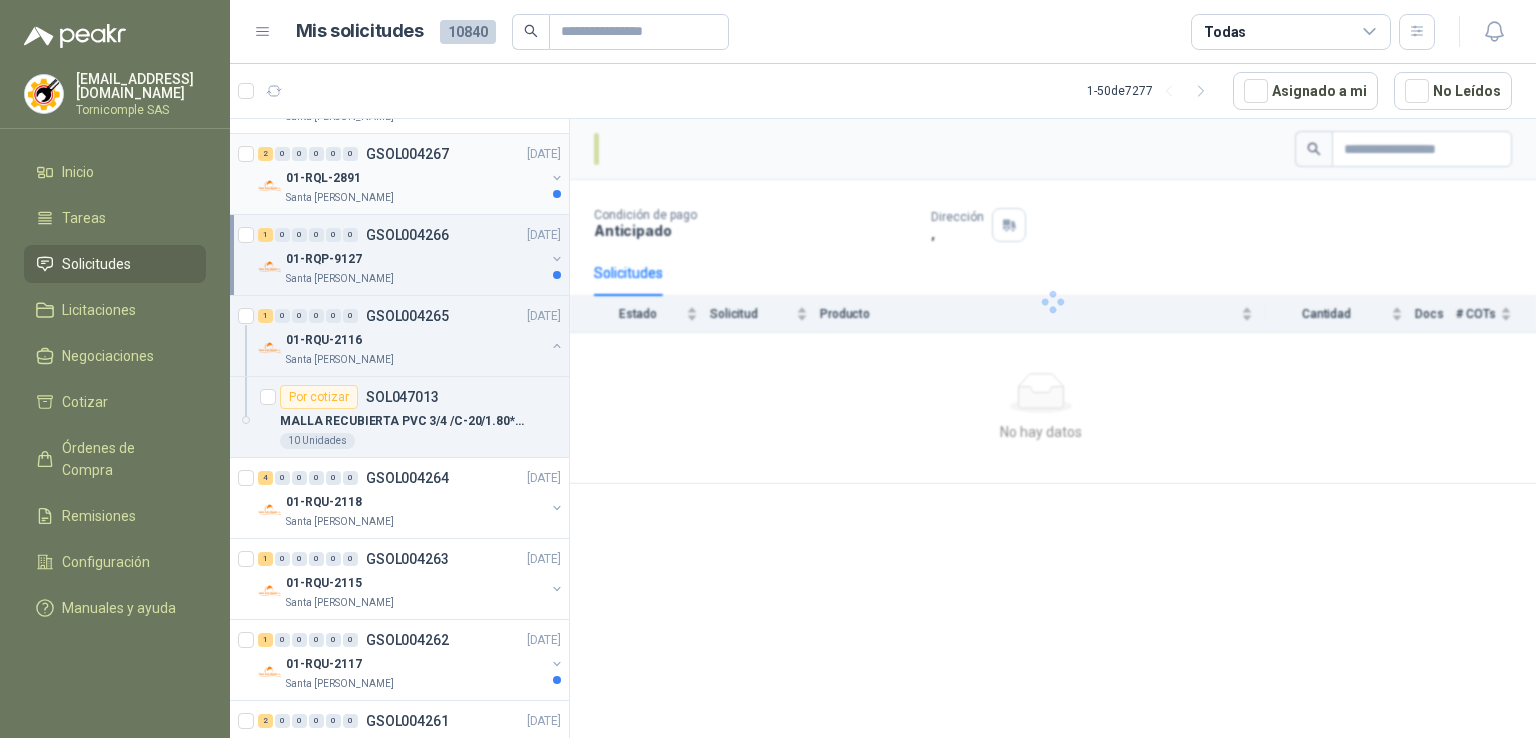 drag, startPoint x: 379, startPoint y: 200, endPoint x: 291, endPoint y: 13, distance: 206.67123 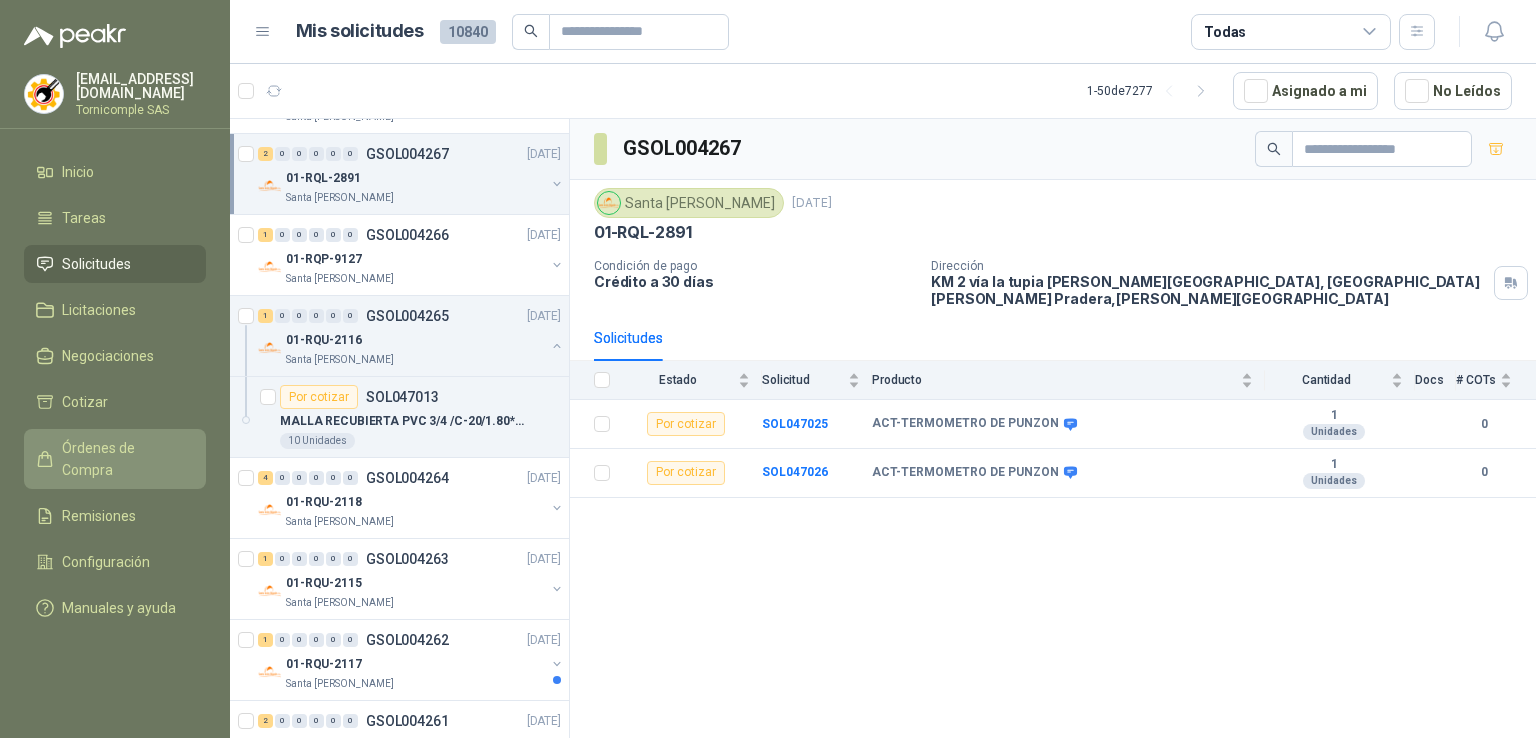 click on "Órdenes de Compra" at bounding box center [124, 459] 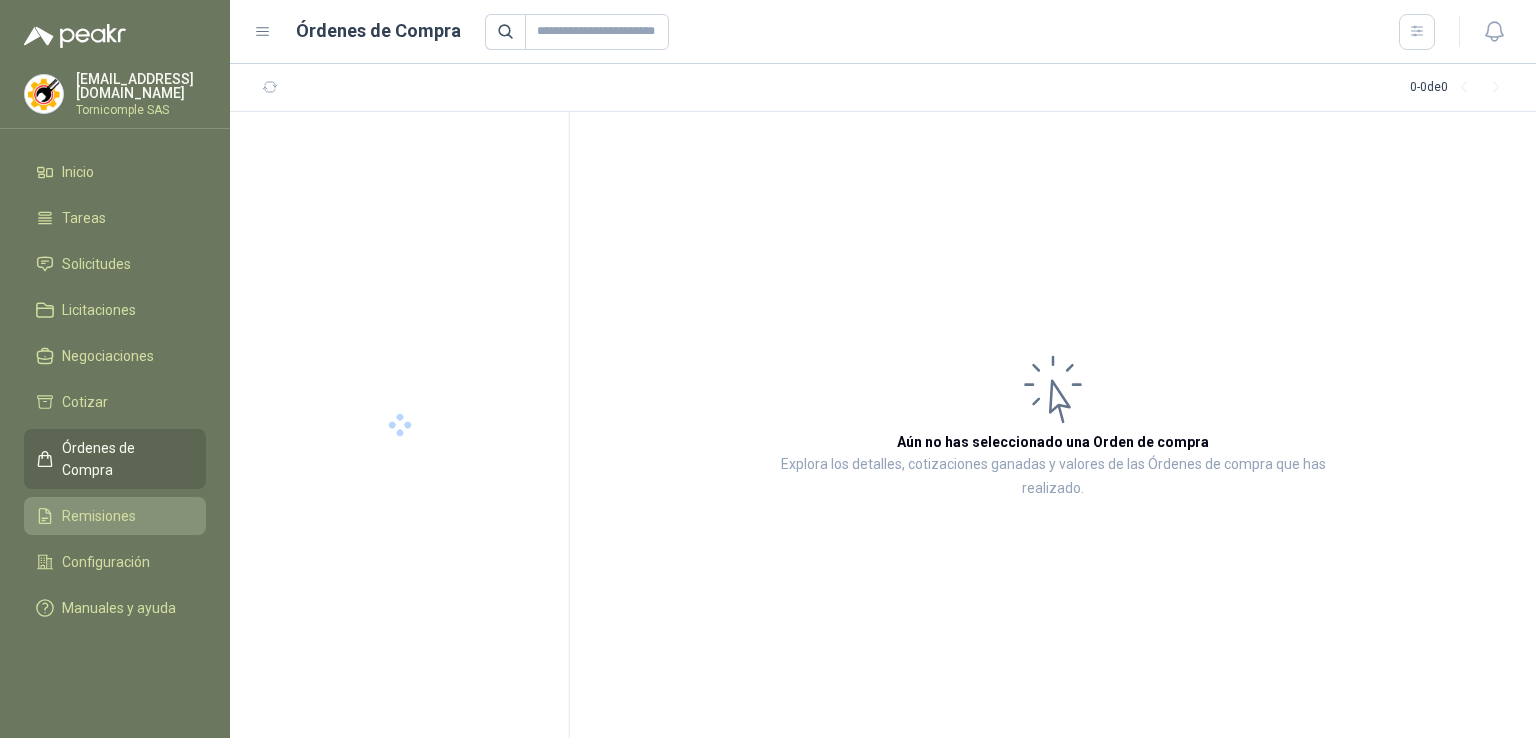 click on "Remisiones" at bounding box center [99, 516] 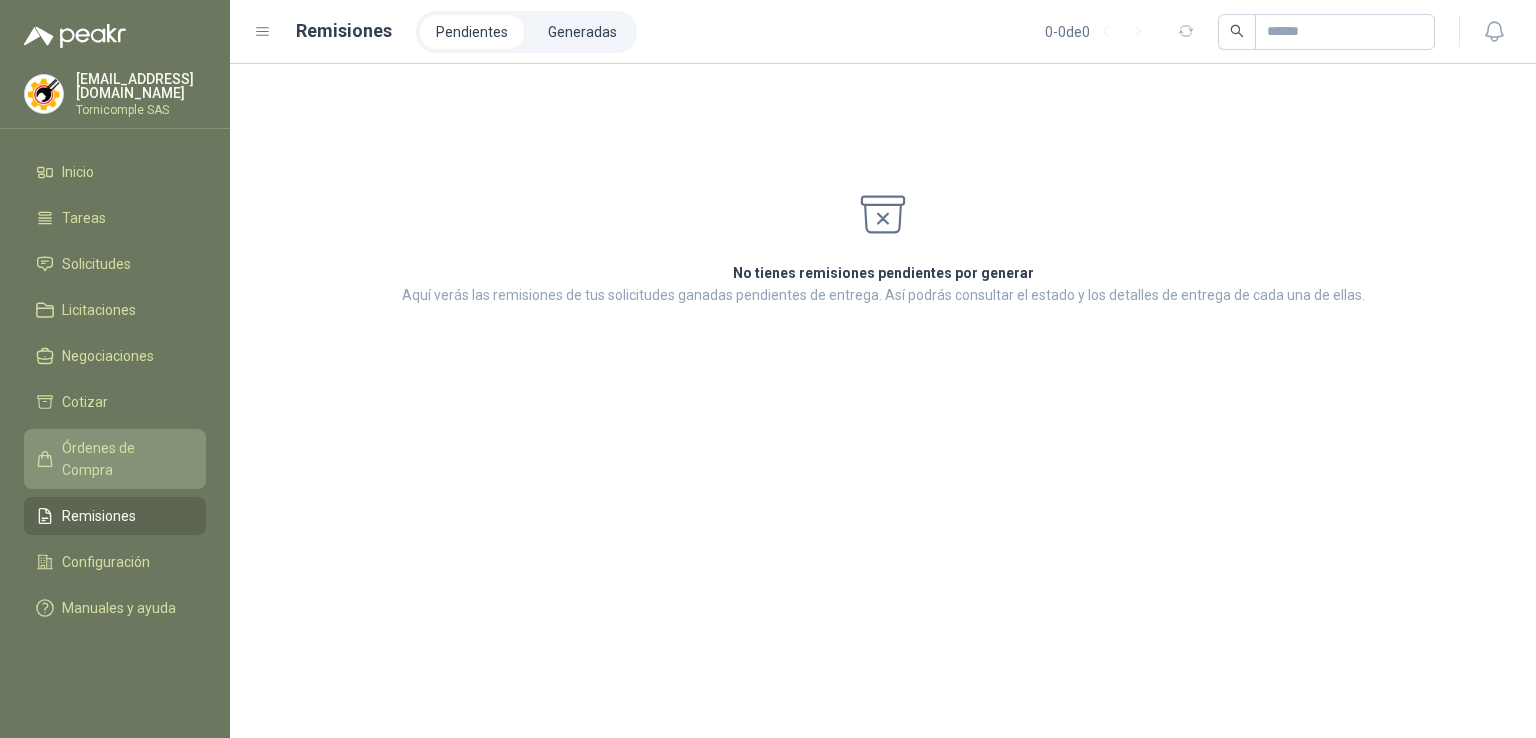 click on "Órdenes de Compra" at bounding box center (115, 459) 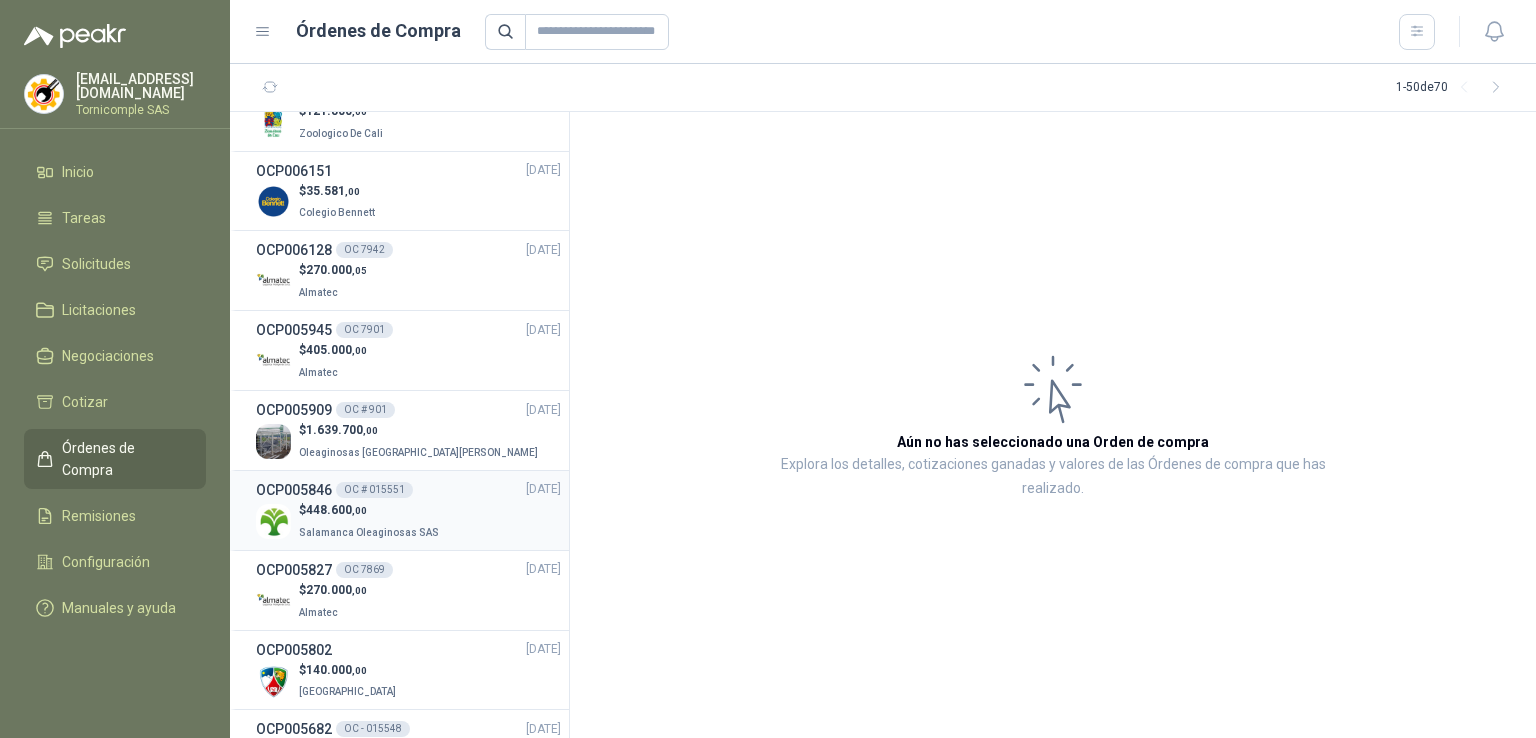 scroll, scrollTop: 0, scrollLeft: 0, axis: both 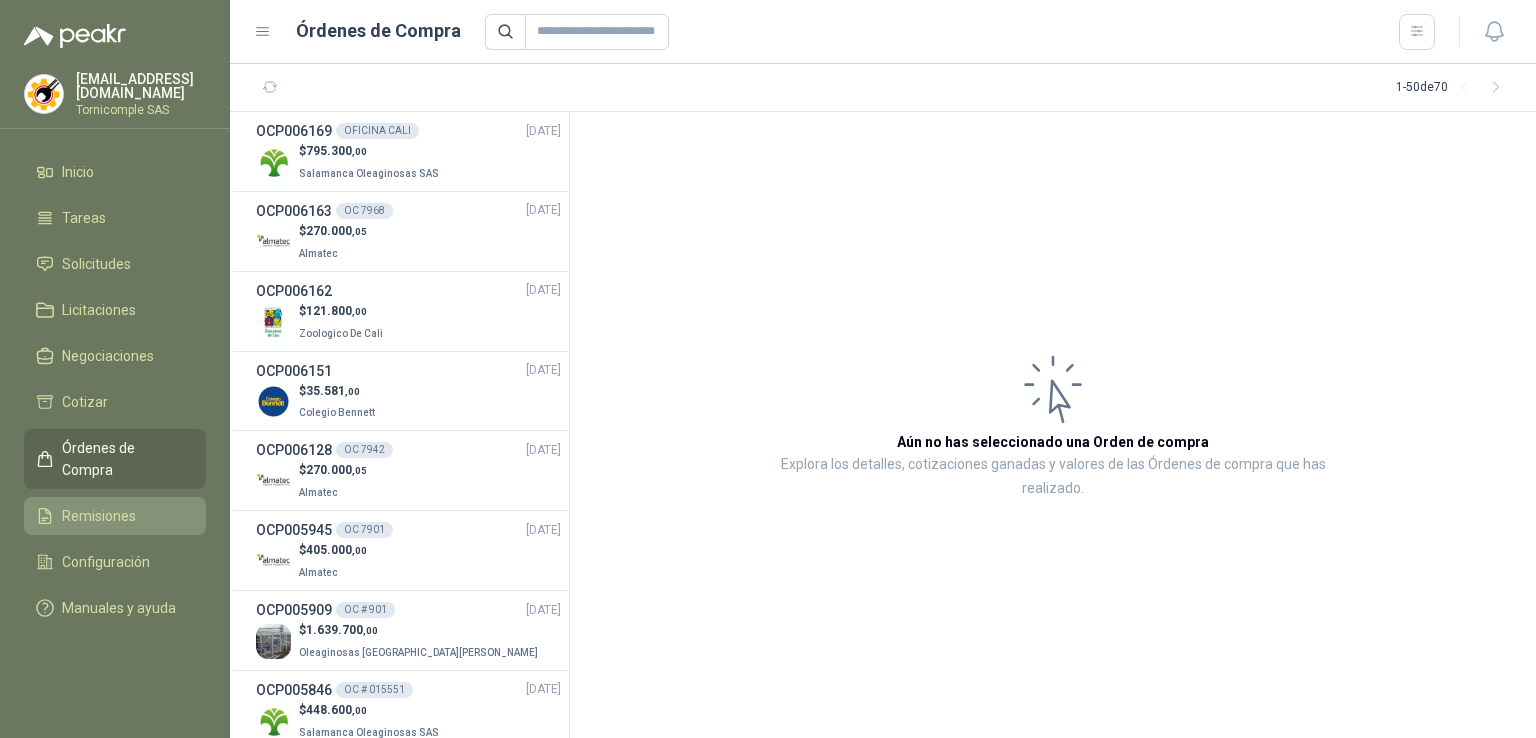 click on "Remisiones" at bounding box center [115, 516] 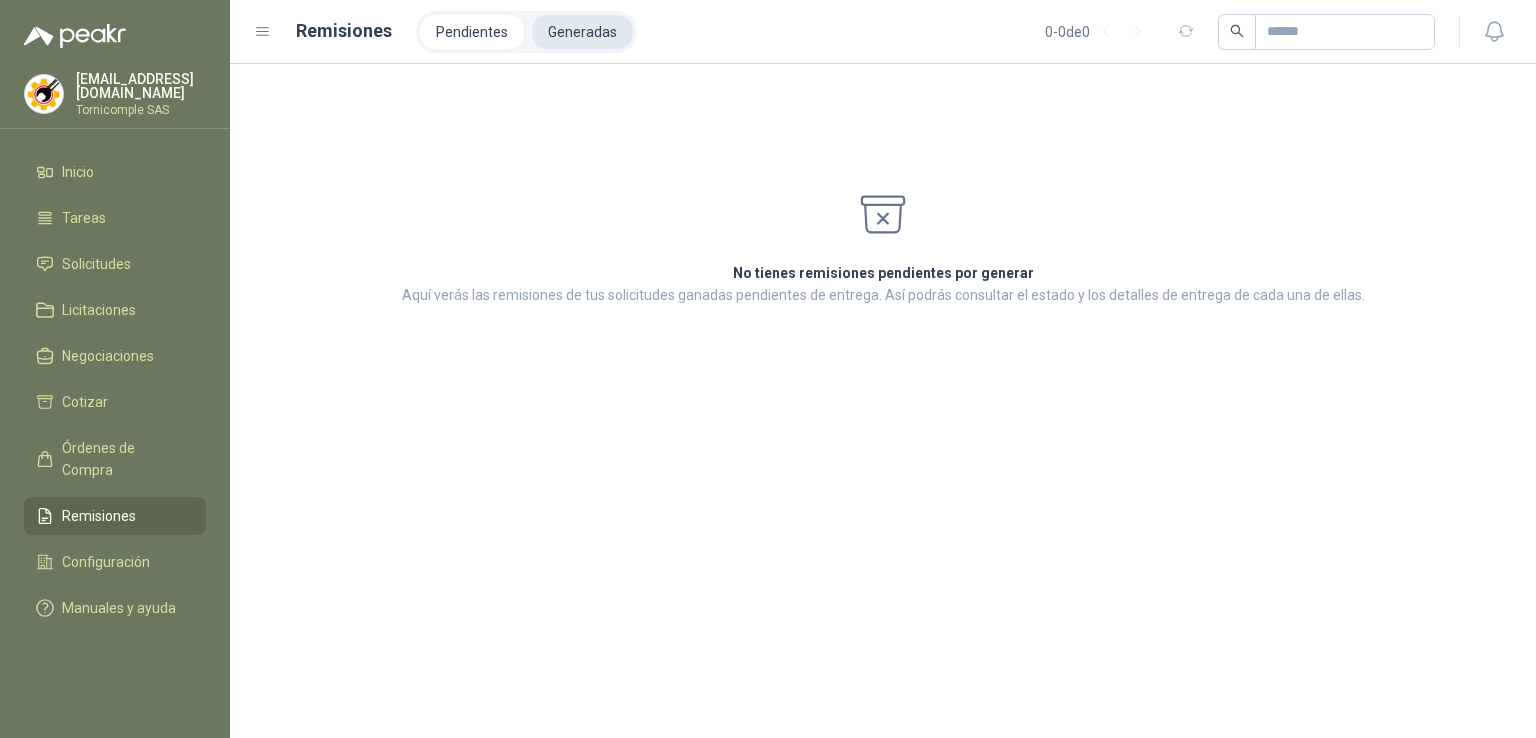 click on "Generadas" at bounding box center [582, 32] 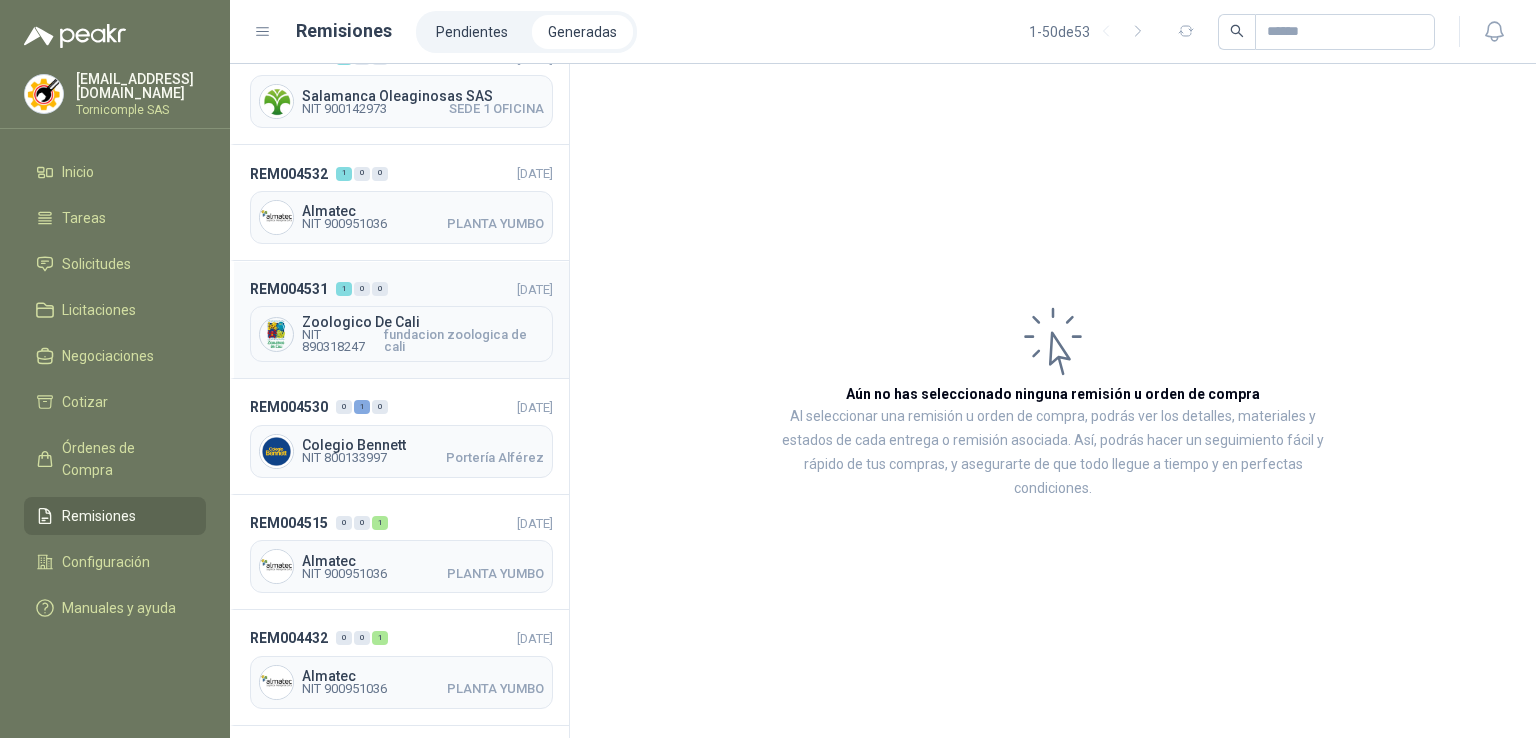 scroll, scrollTop: 0, scrollLeft: 0, axis: both 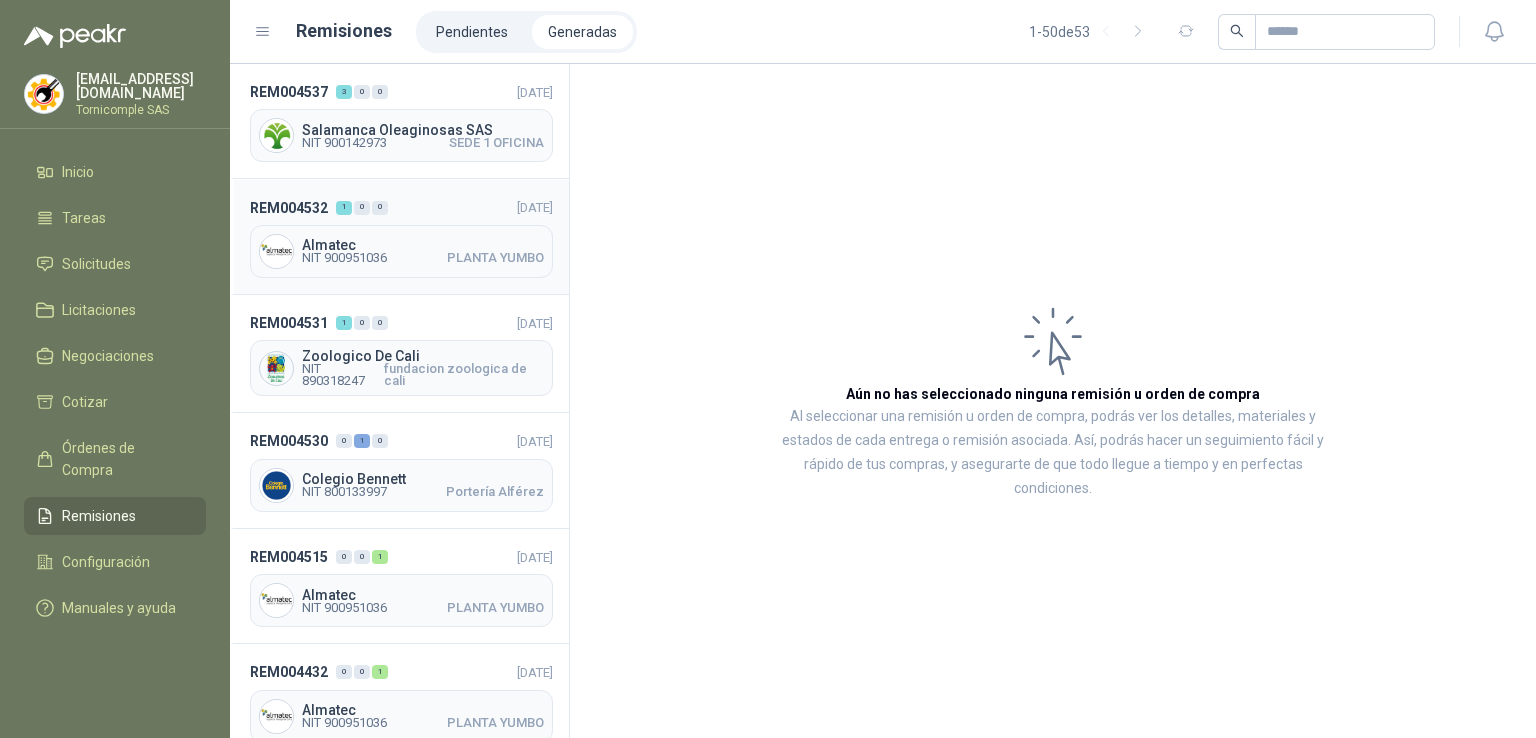 click on "REM004532 1 0 0 [DATE]   Almatec NIT   900951036 PLANTA YUMBO" at bounding box center [399, 236] 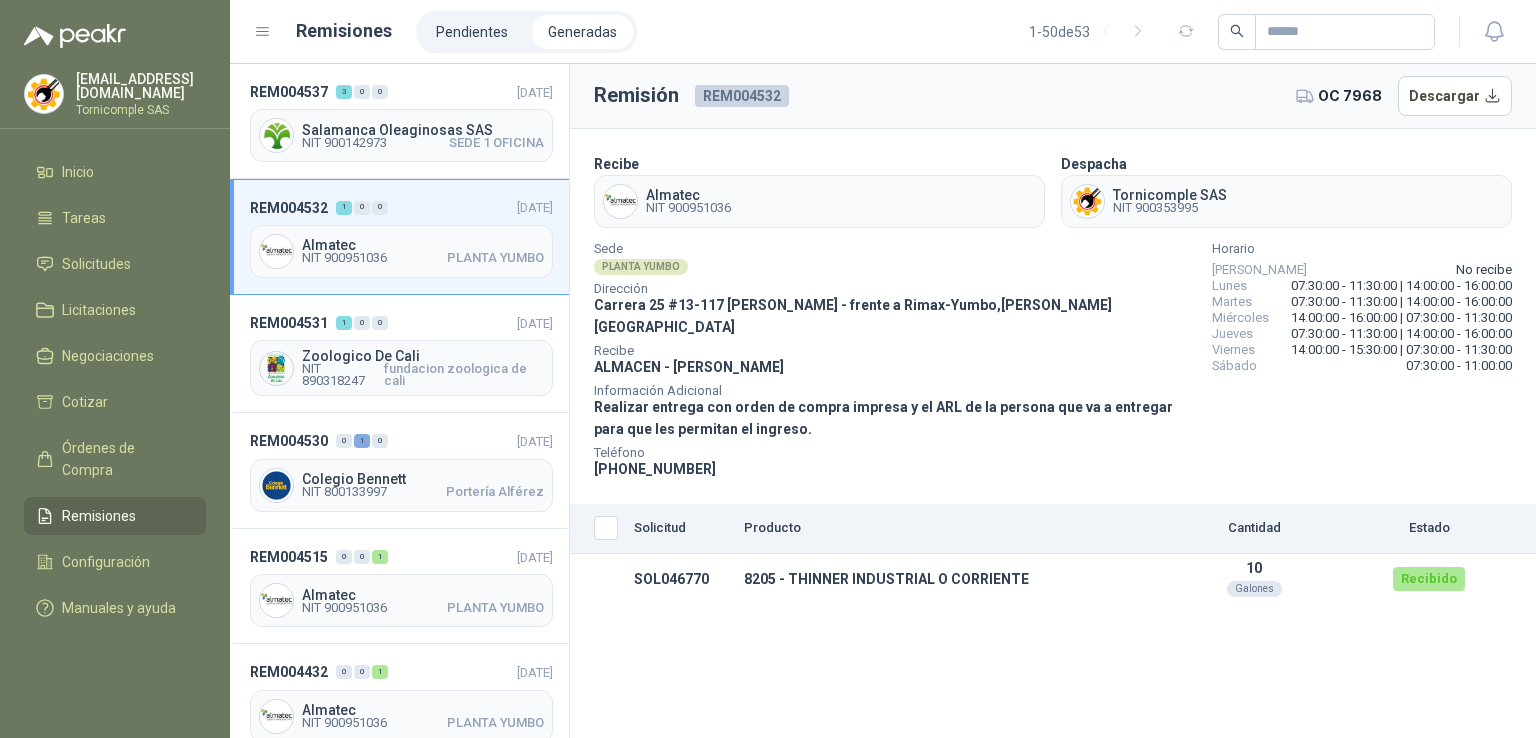 click at bounding box center [598, 529] 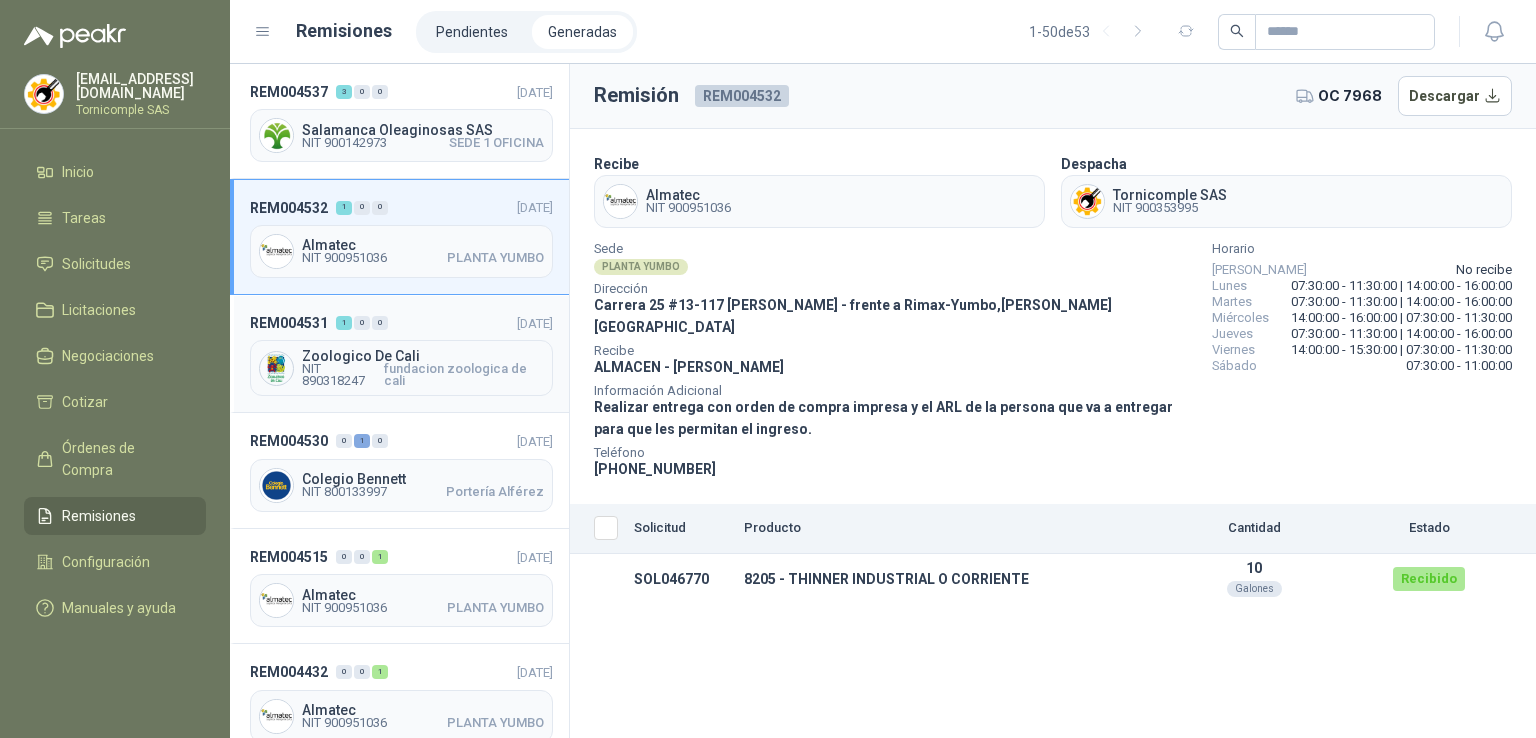 click on "Zoologico De Cali" at bounding box center (423, 356) 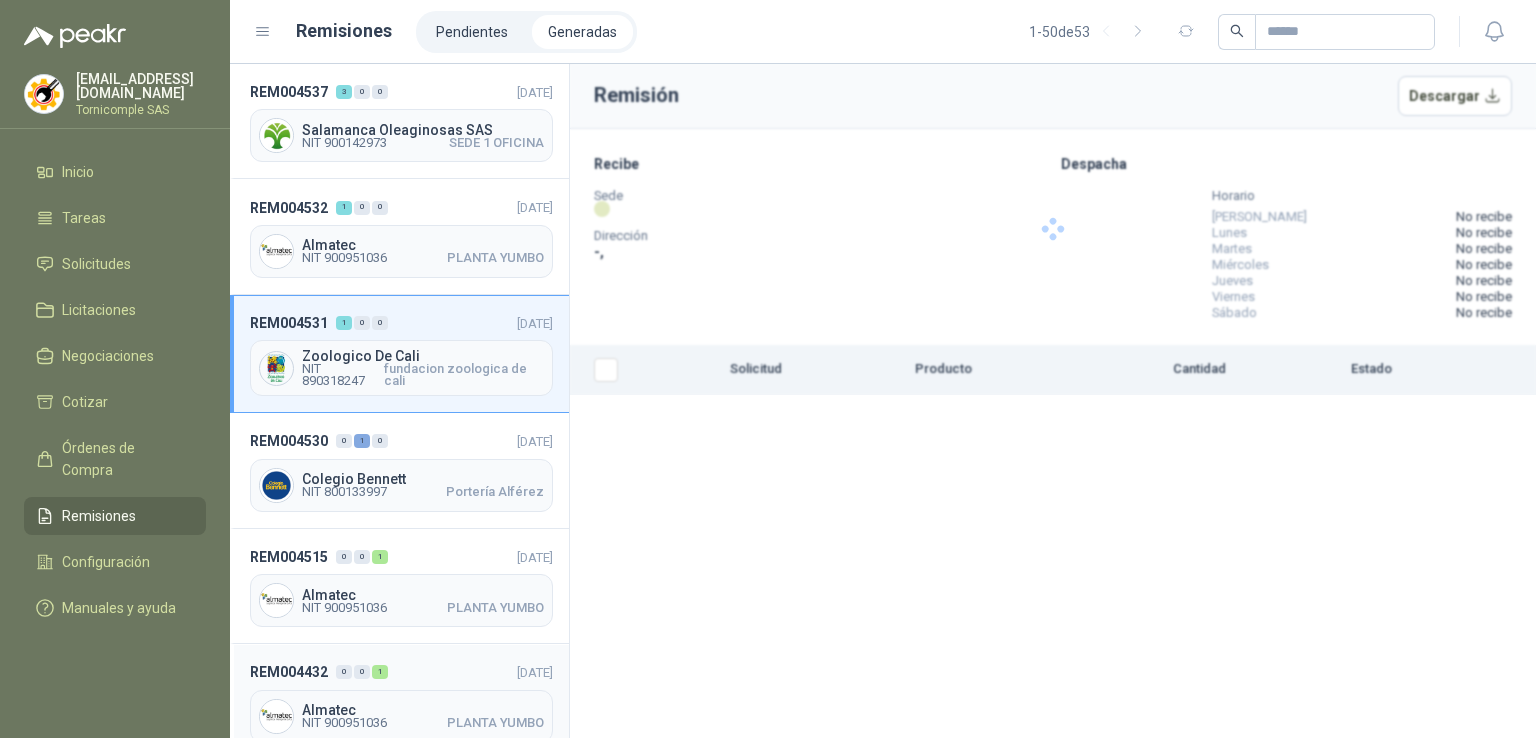 click on "REM004432" at bounding box center (289, 672) 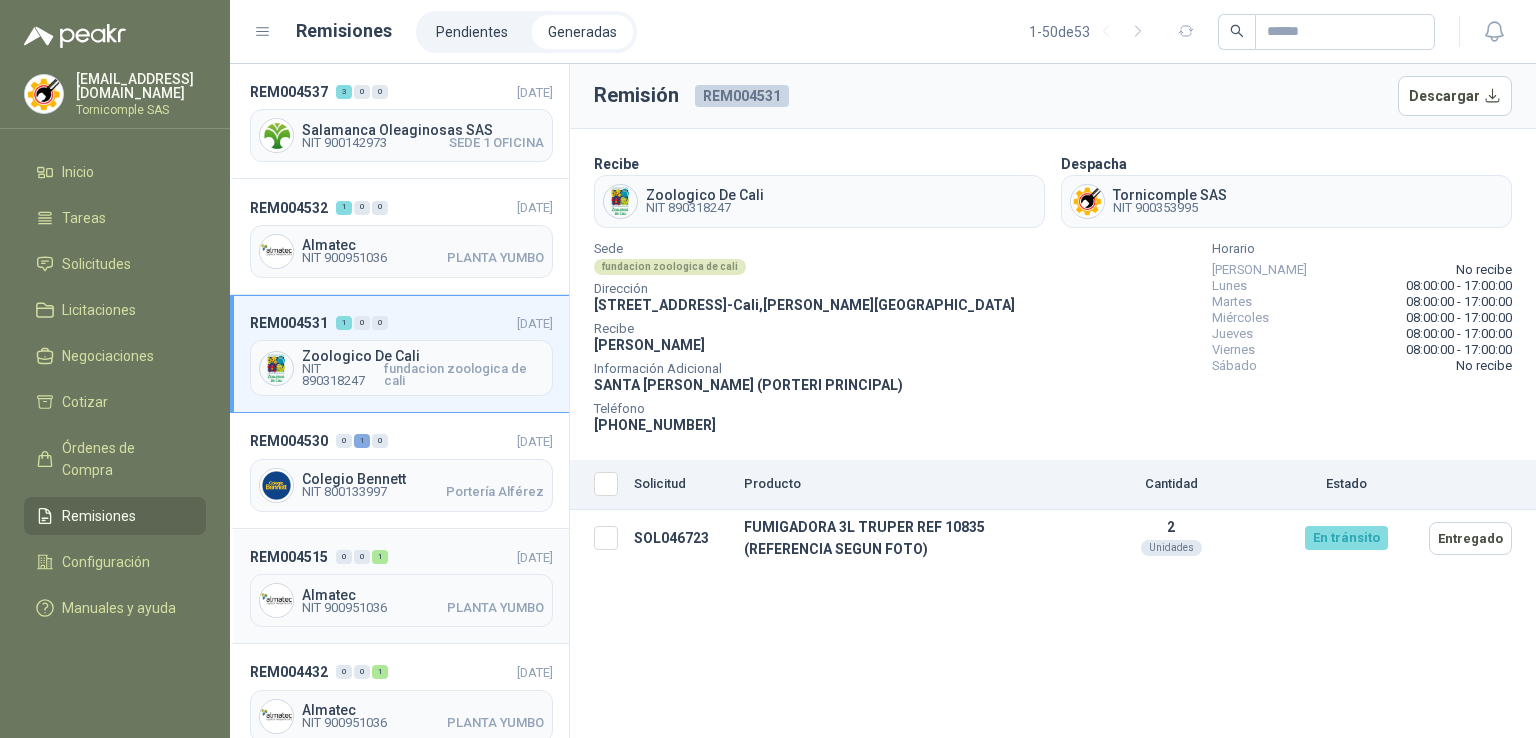 click on "REM004515 0 0 1" at bounding box center (319, 557) 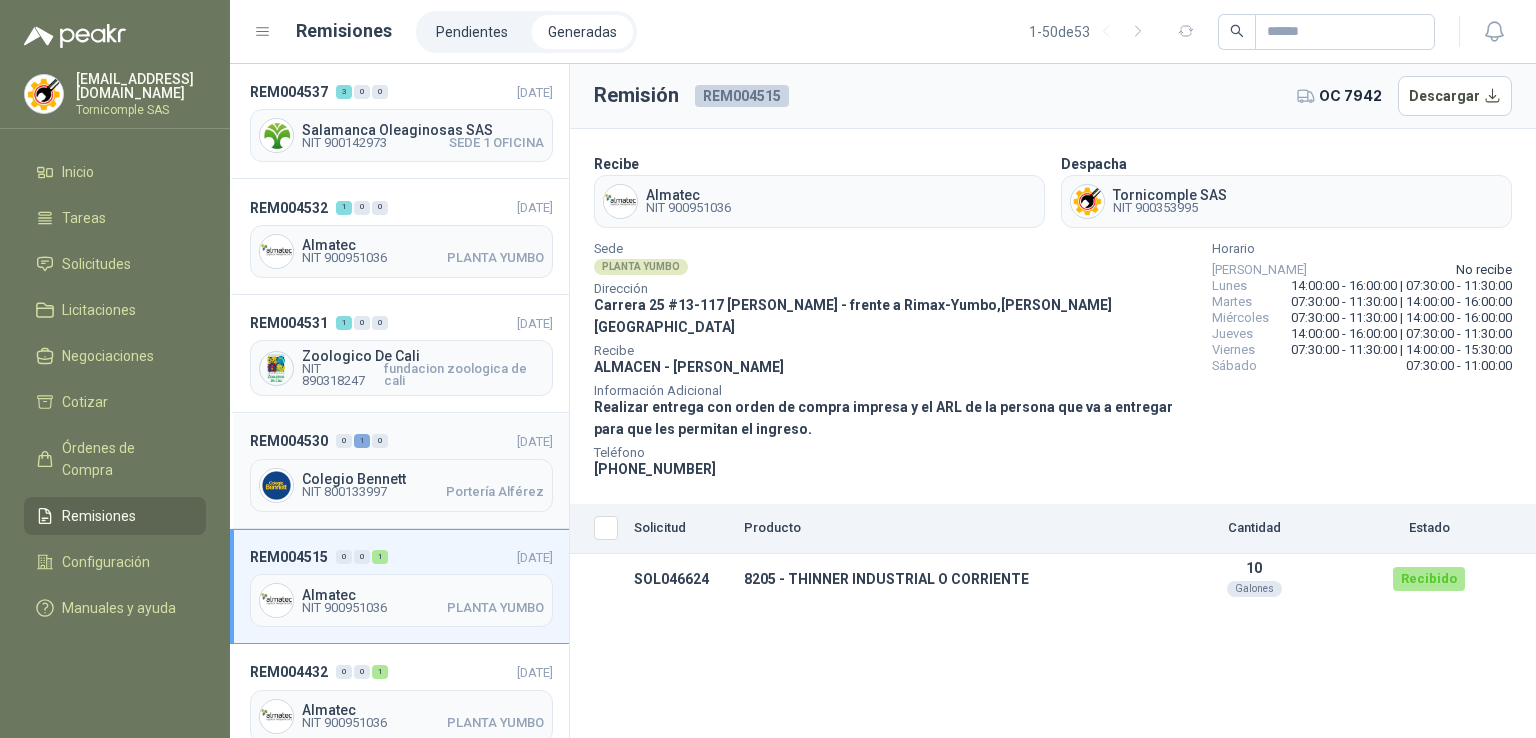 click on "REM004530 0 1 0 [DATE]   Colegio [PERSON_NAME] NIT   800133997 Portería [PERSON_NAME]" at bounding box center [399, 470] 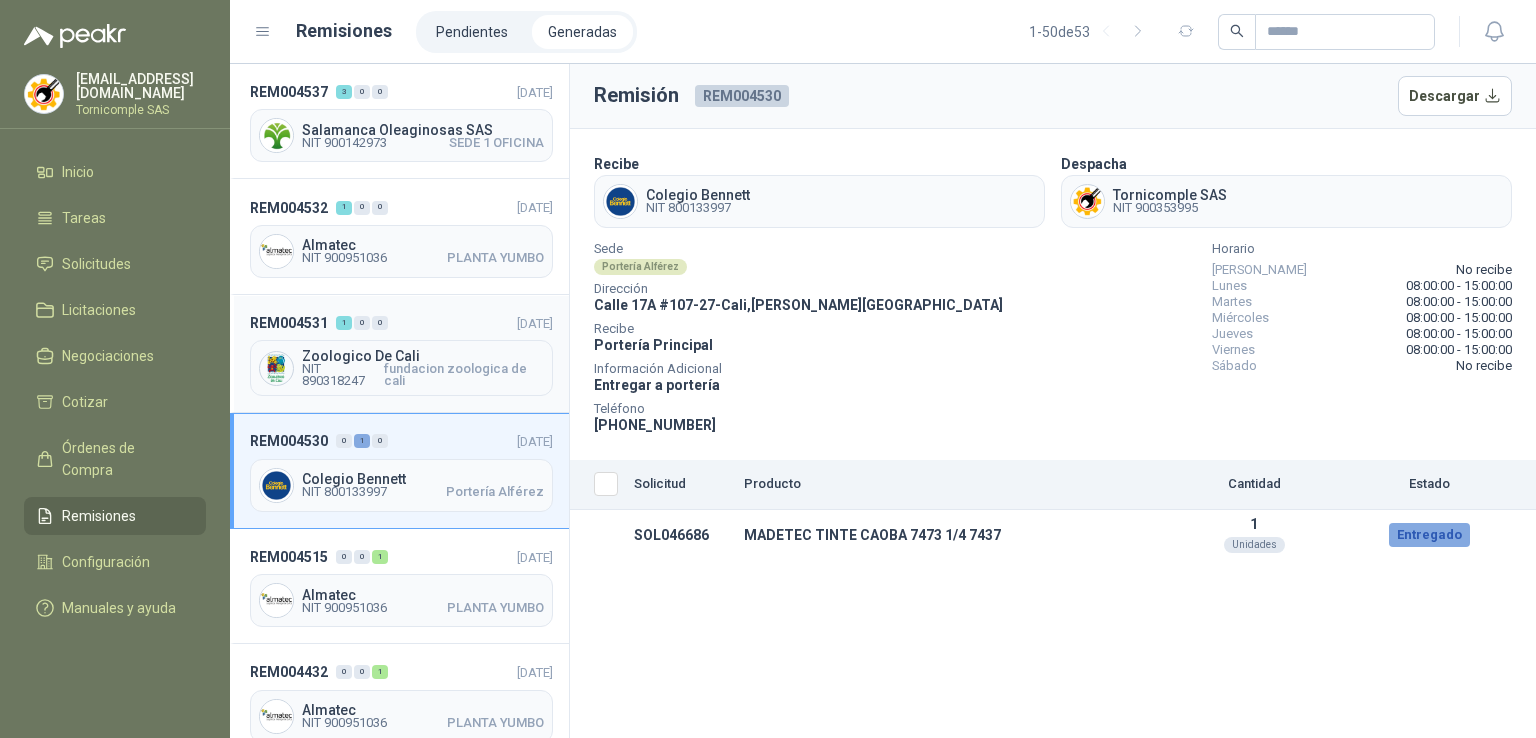 click on "fundacion zoologica de cali" at bounding box center [464, 375] 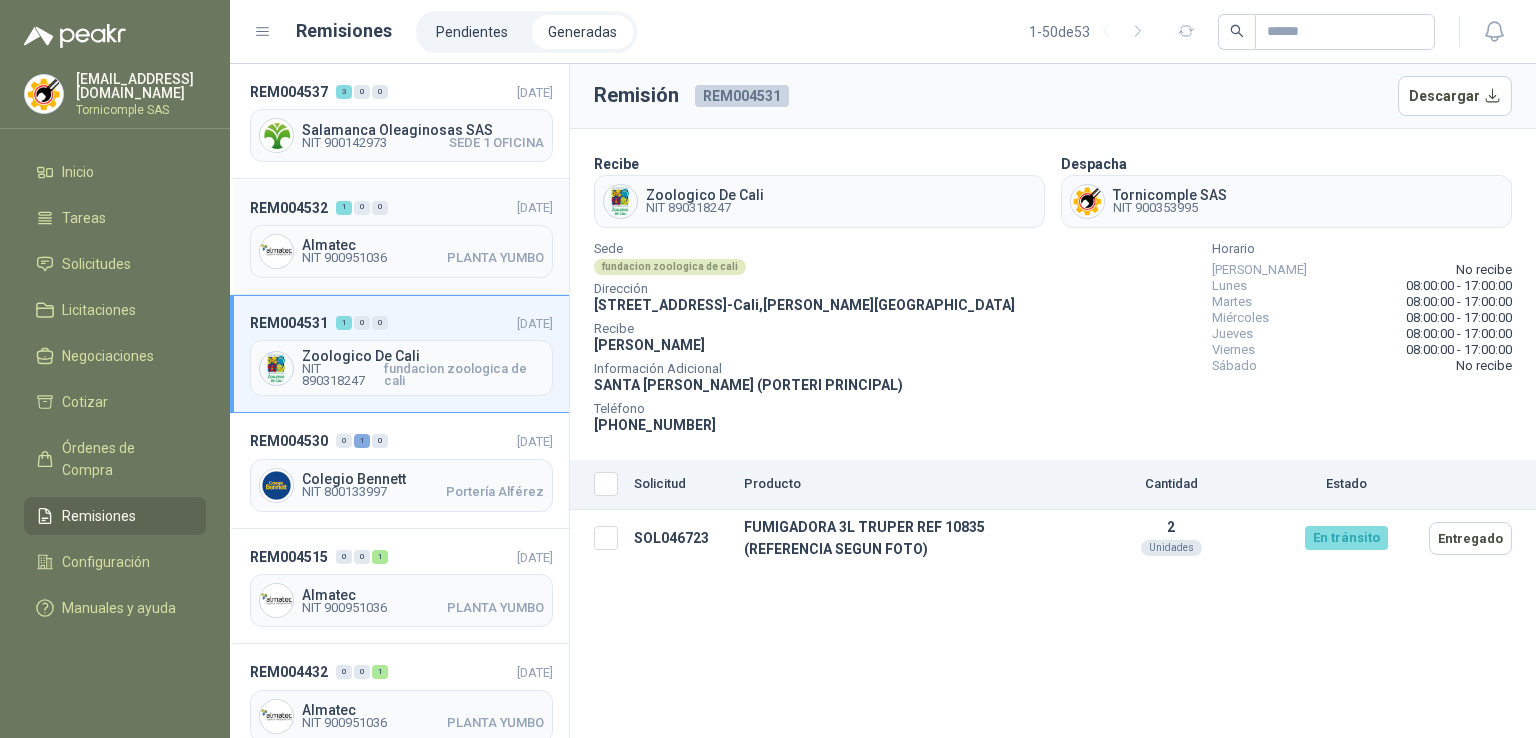 click on "Almatec" at bounding box center (423, 245) 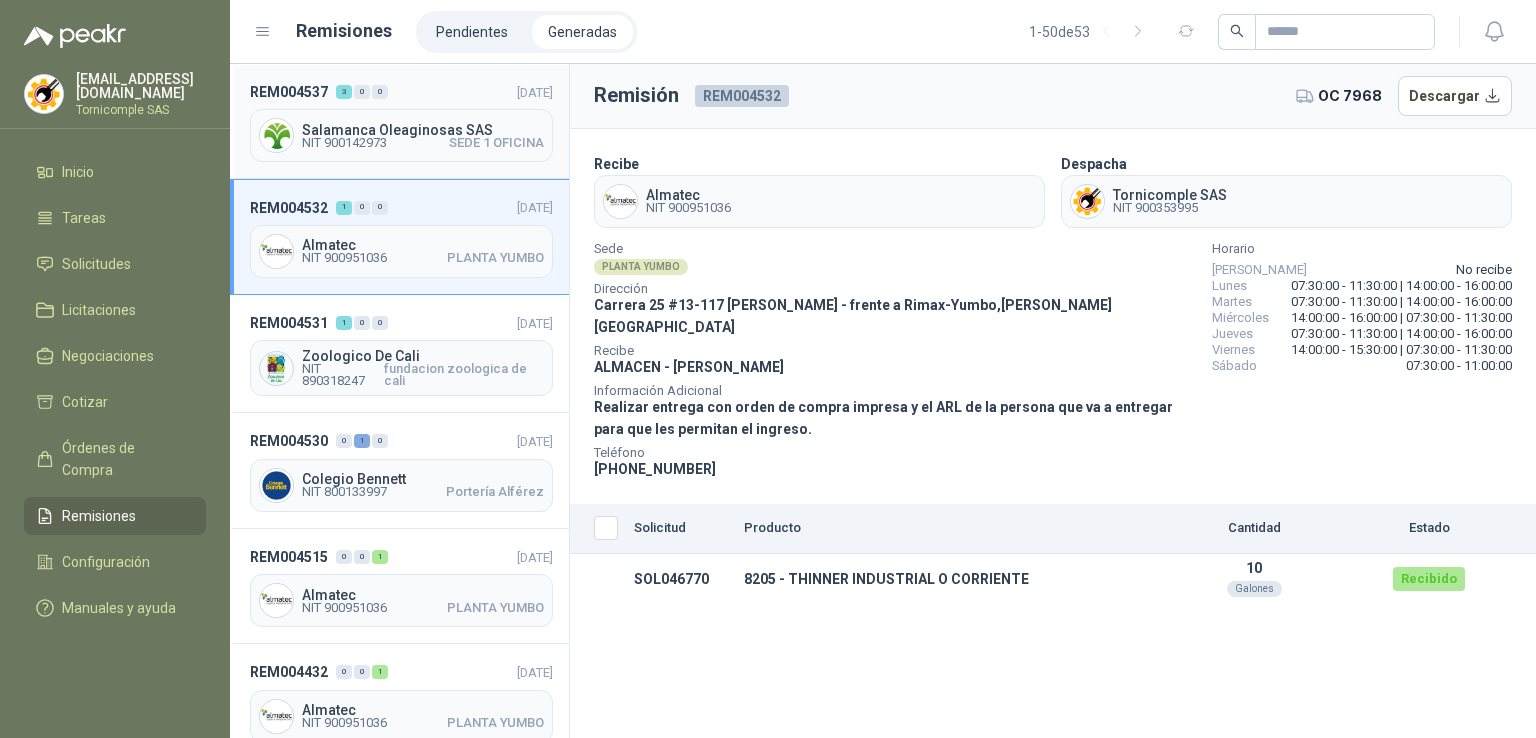 click on "REM004537 3 0 0 [DATE]   Salamanca Oleaginosas SAS NIT   900142973 SEDE 1 OFICINA" at bounding box center (399, 121) 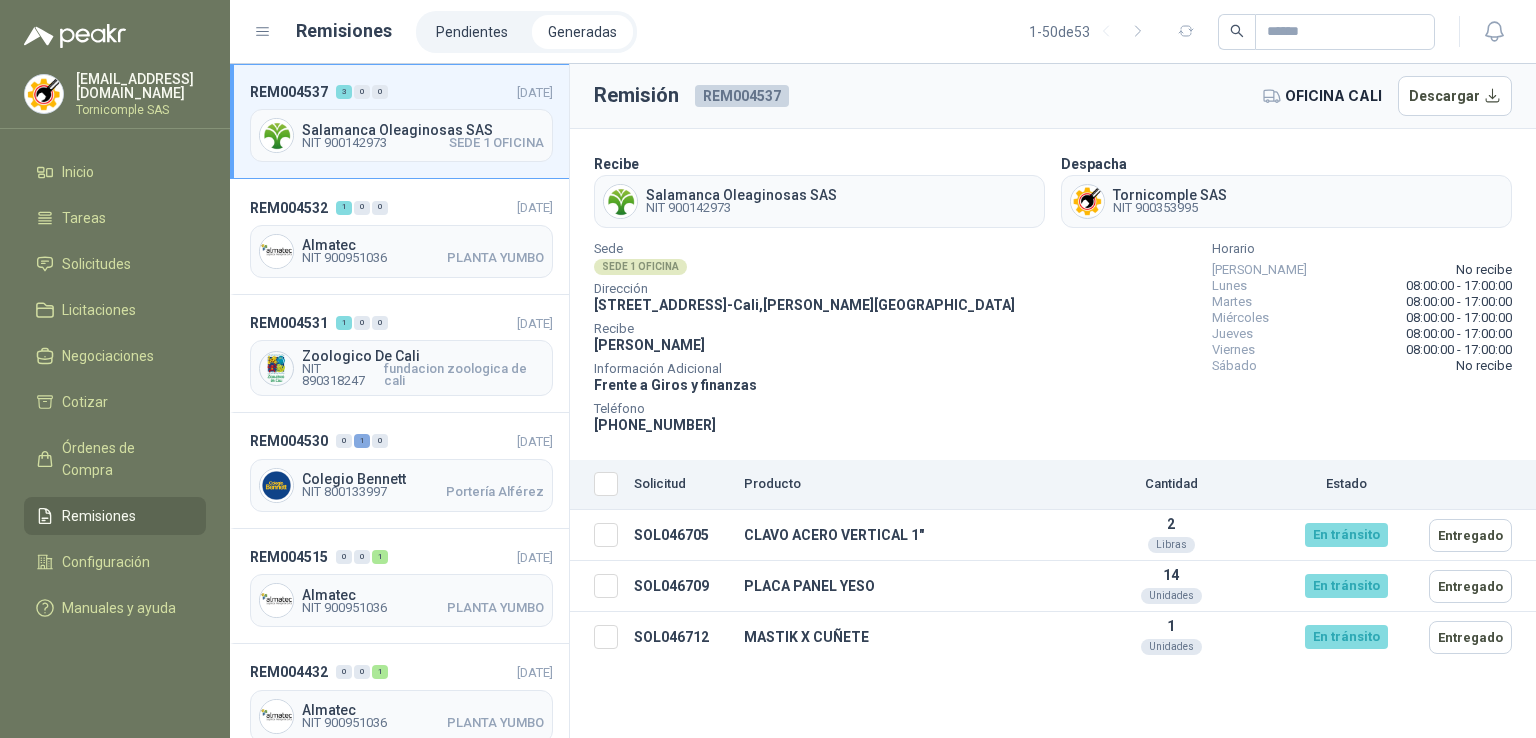 click on "Inicio   Tareas   Solicitudes   Licitaciones   Negociaciones   Cotizar   Órdenes de Compra   Remisiones   Configuración   Manuales y ayuda" at bounding box center [115, 394] 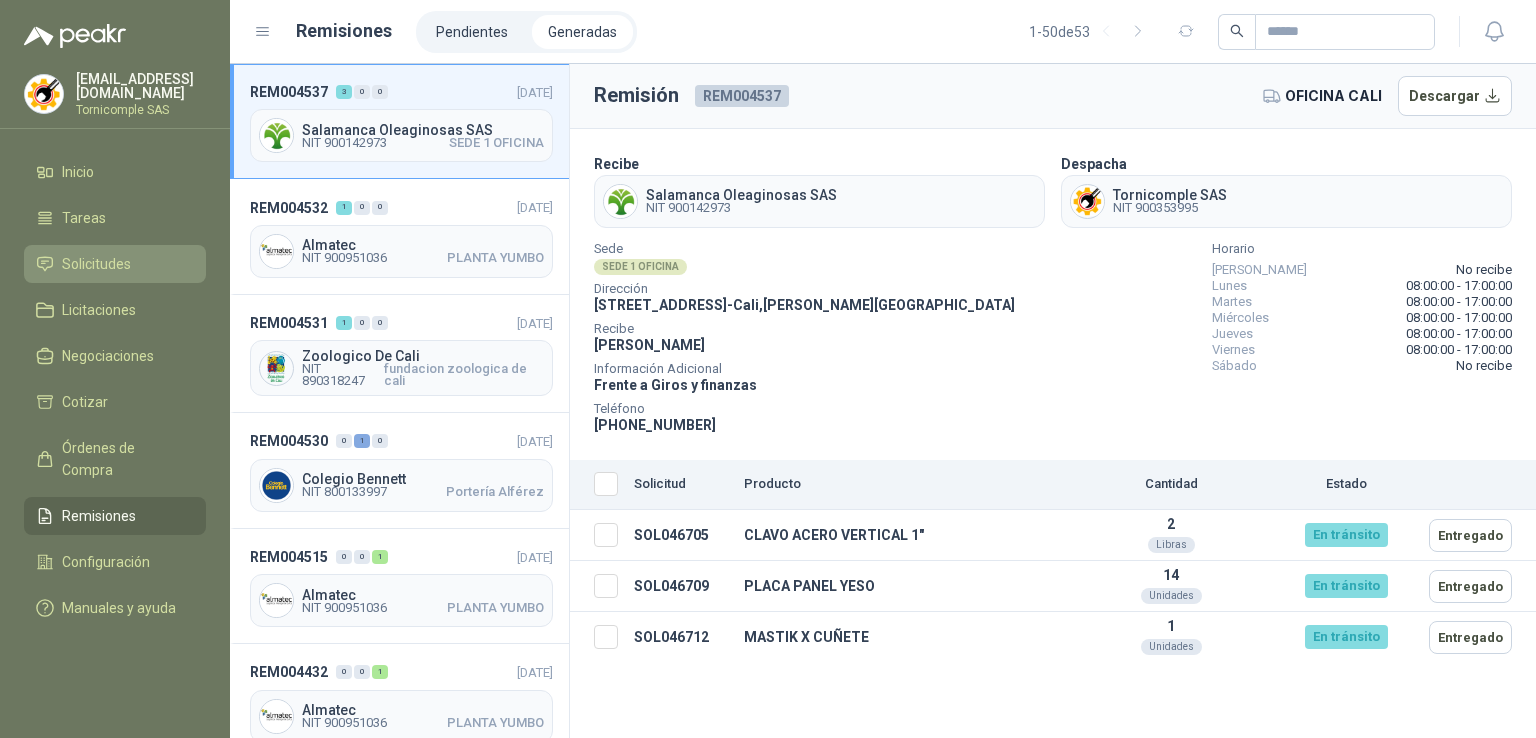 click on "Solicitudes" at bounding box center [96, 264] 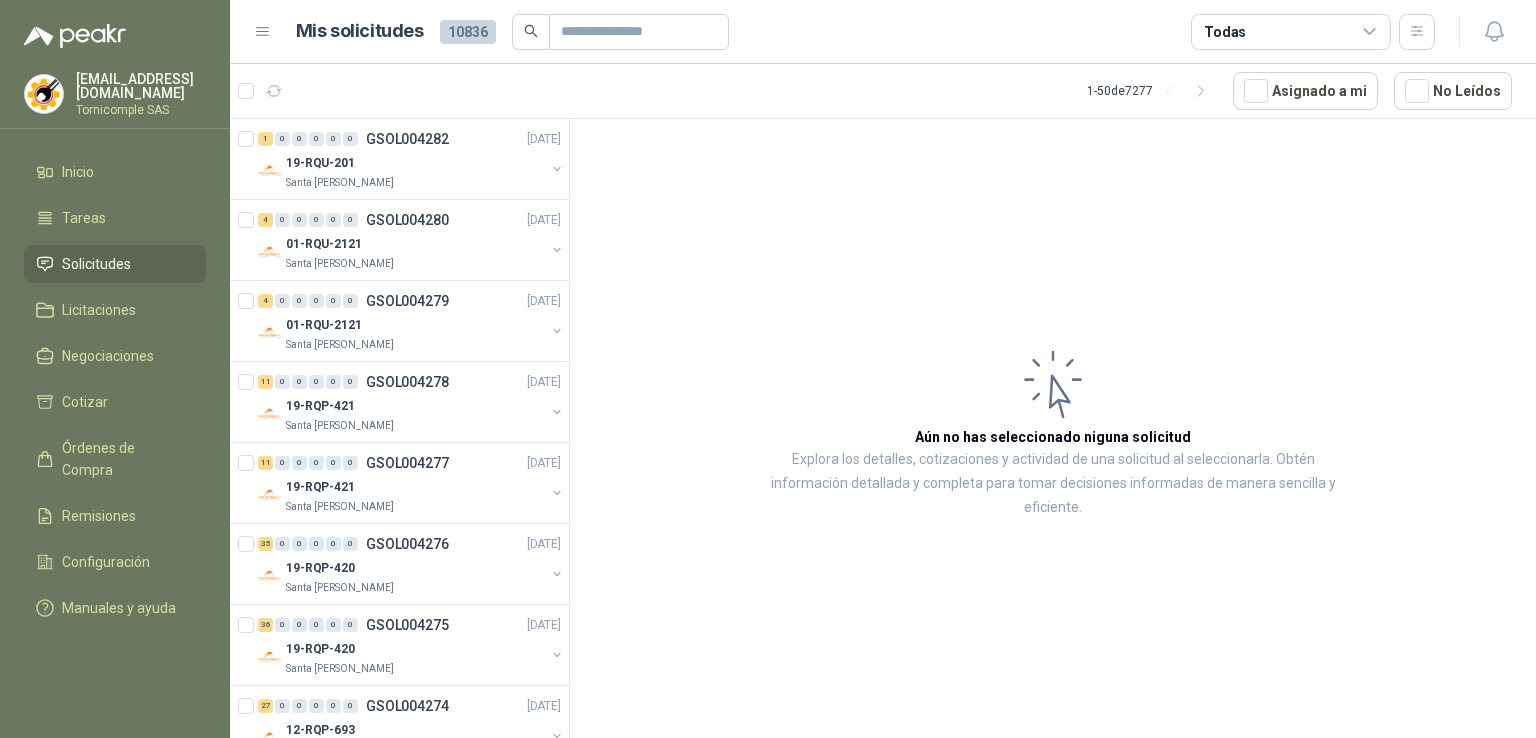 click on "Solicitudes" at bounding box center (115, 264) 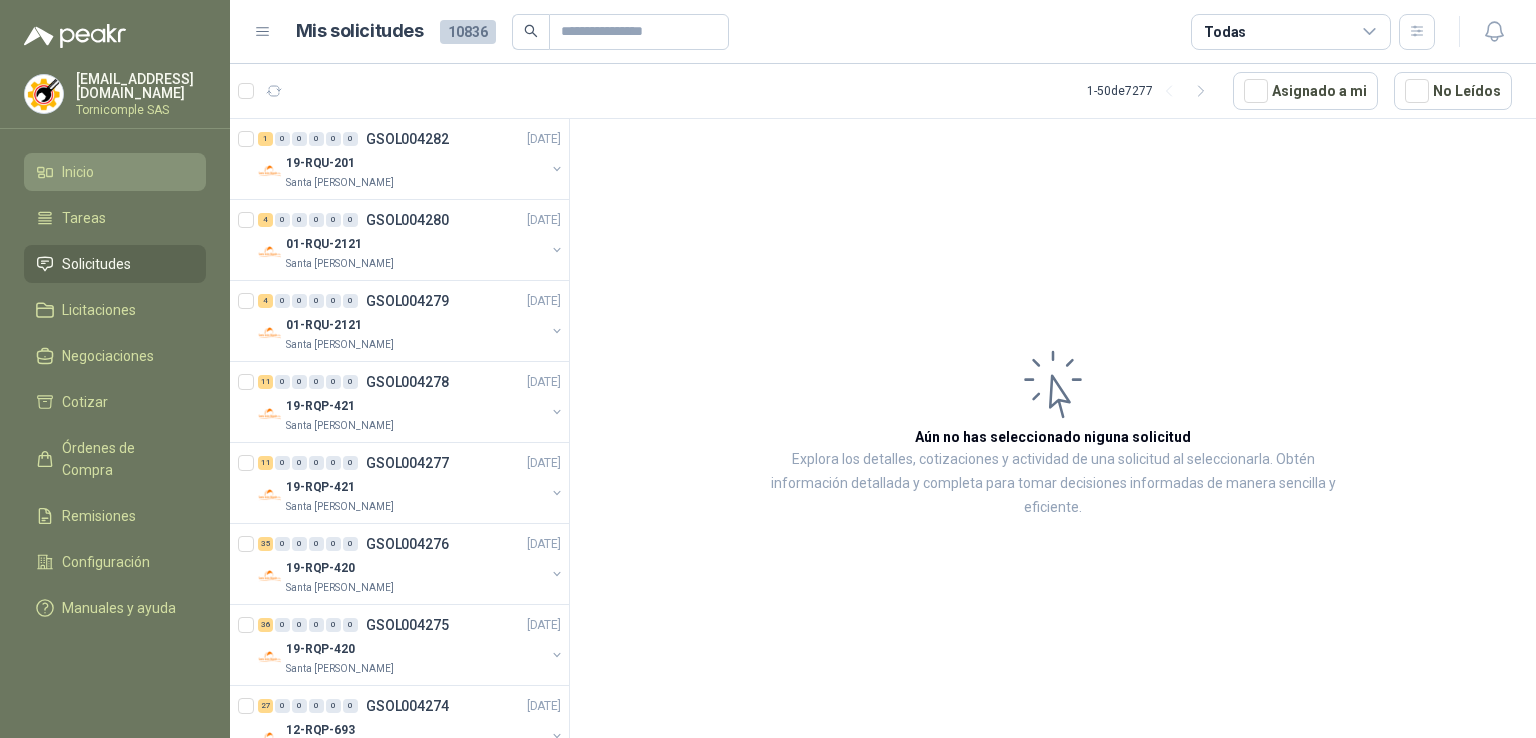 click on "Inicio" at bounding box center [115, 172] 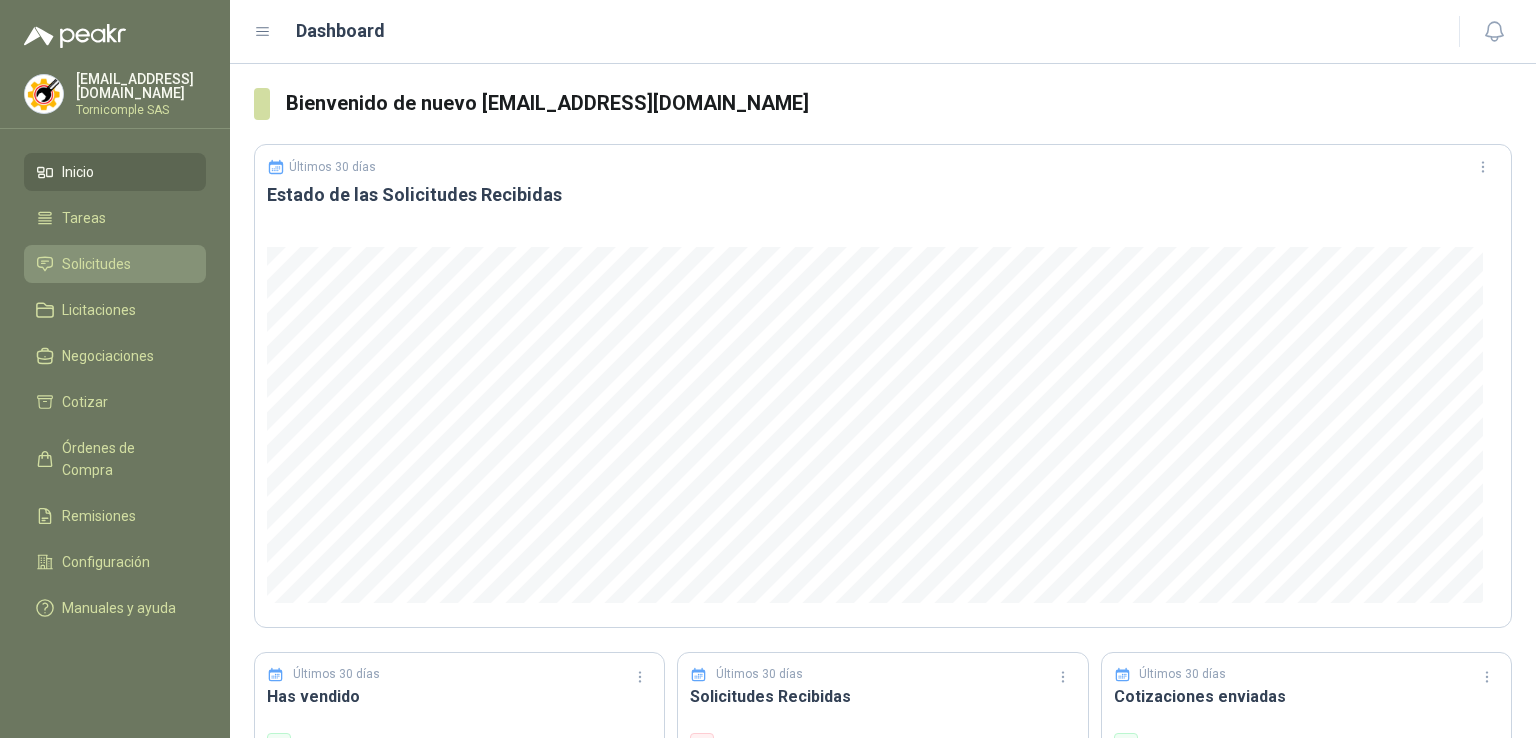 click on "Solicitudes" at bounding box center (96, 264) 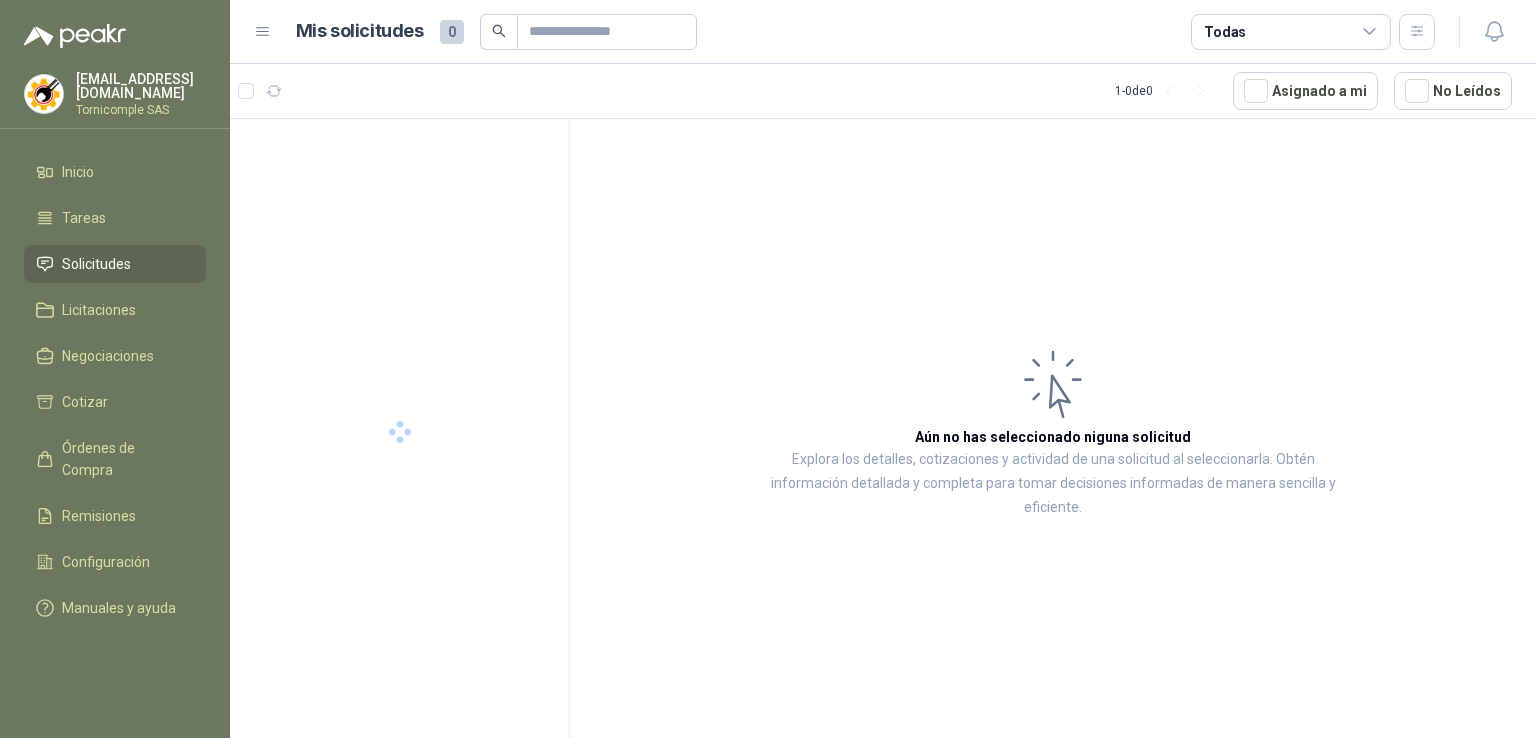 drag, startPoint x: 71, startPoint y: 263, endPoint x: 81, endPoint y: 57, distance: 206.24257 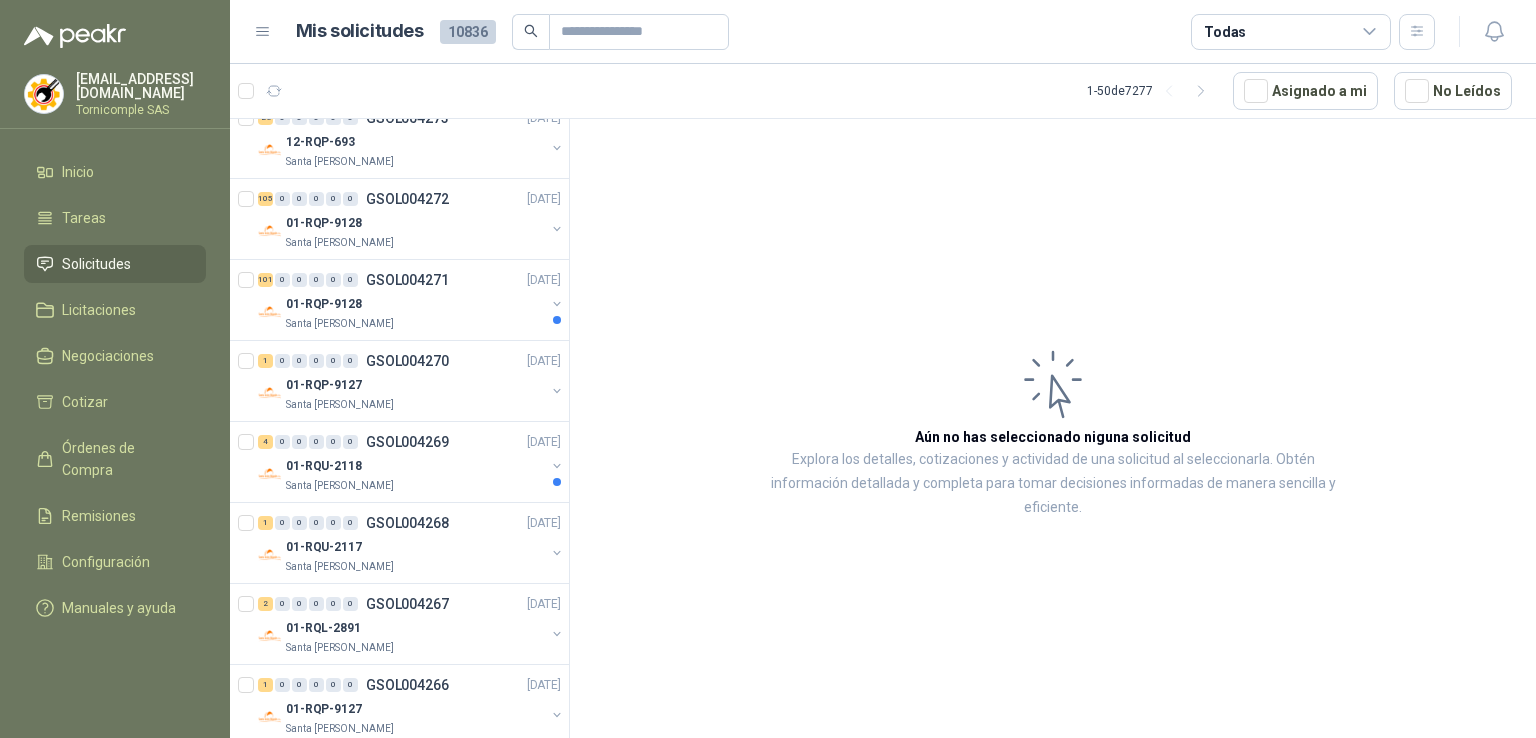 scroll, scrollTop: 700, scrollLeft: 0, axis: vertical 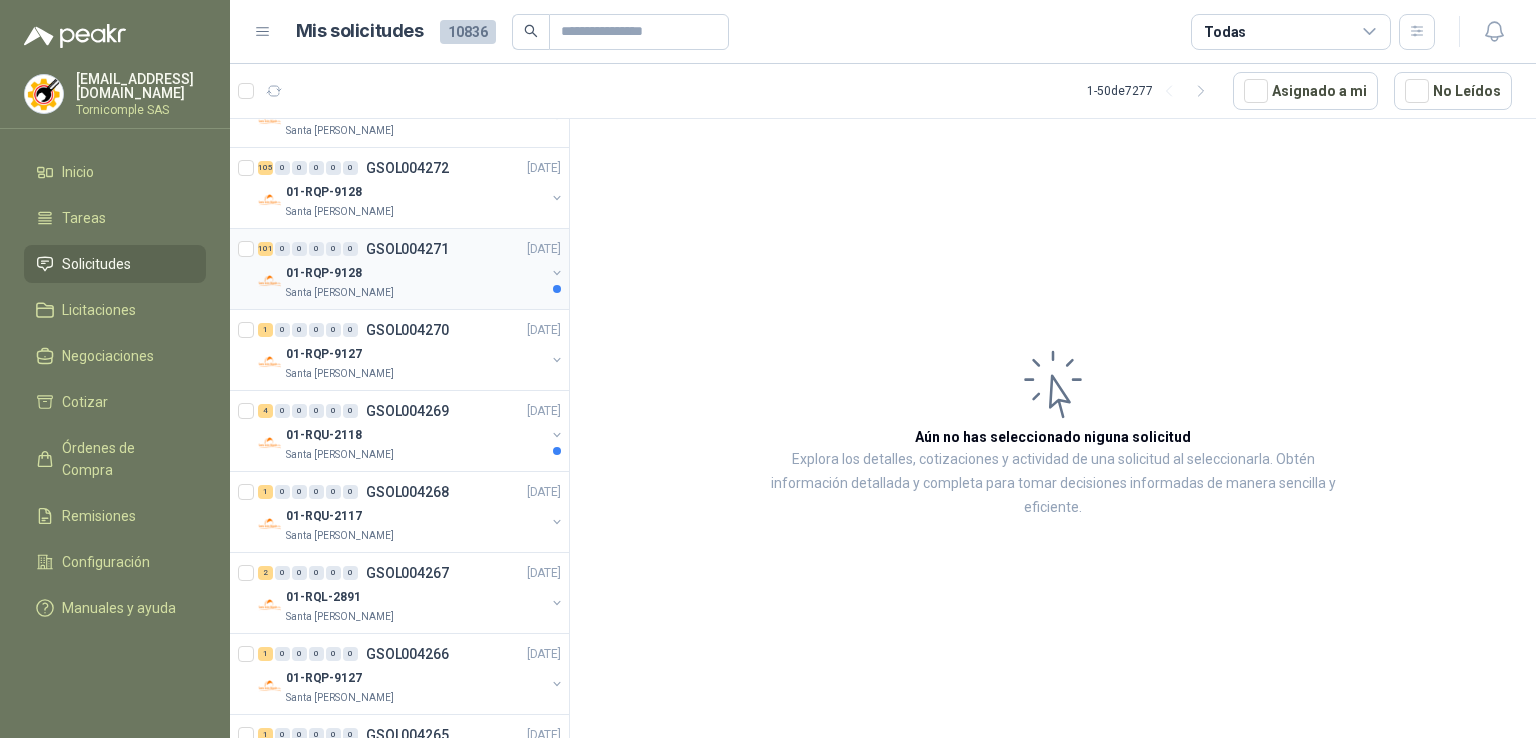 click on "01-RQP-9128" at bounding box center (415, 273) 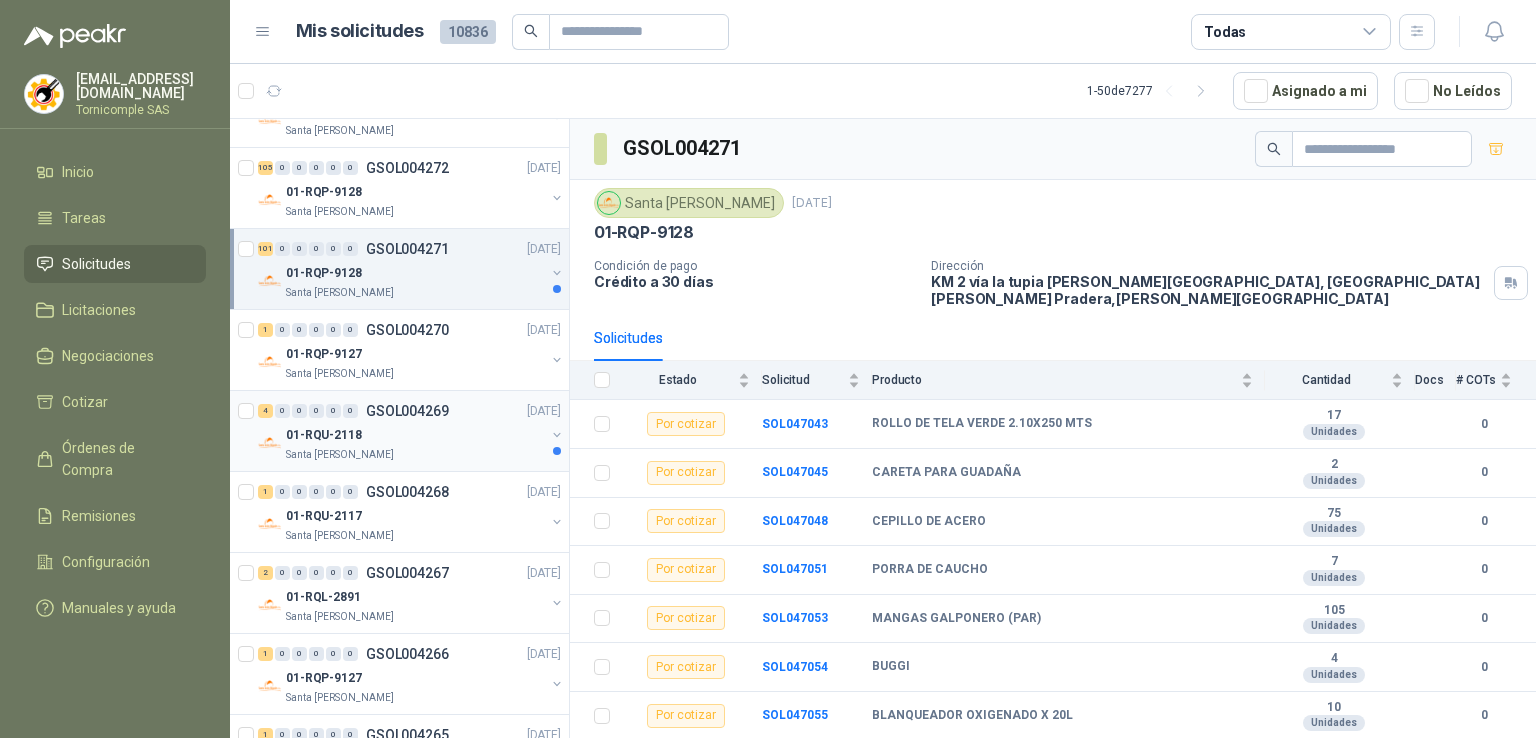 click on "Santa [PERSON_NAME]" at bounding box center [340, 455] 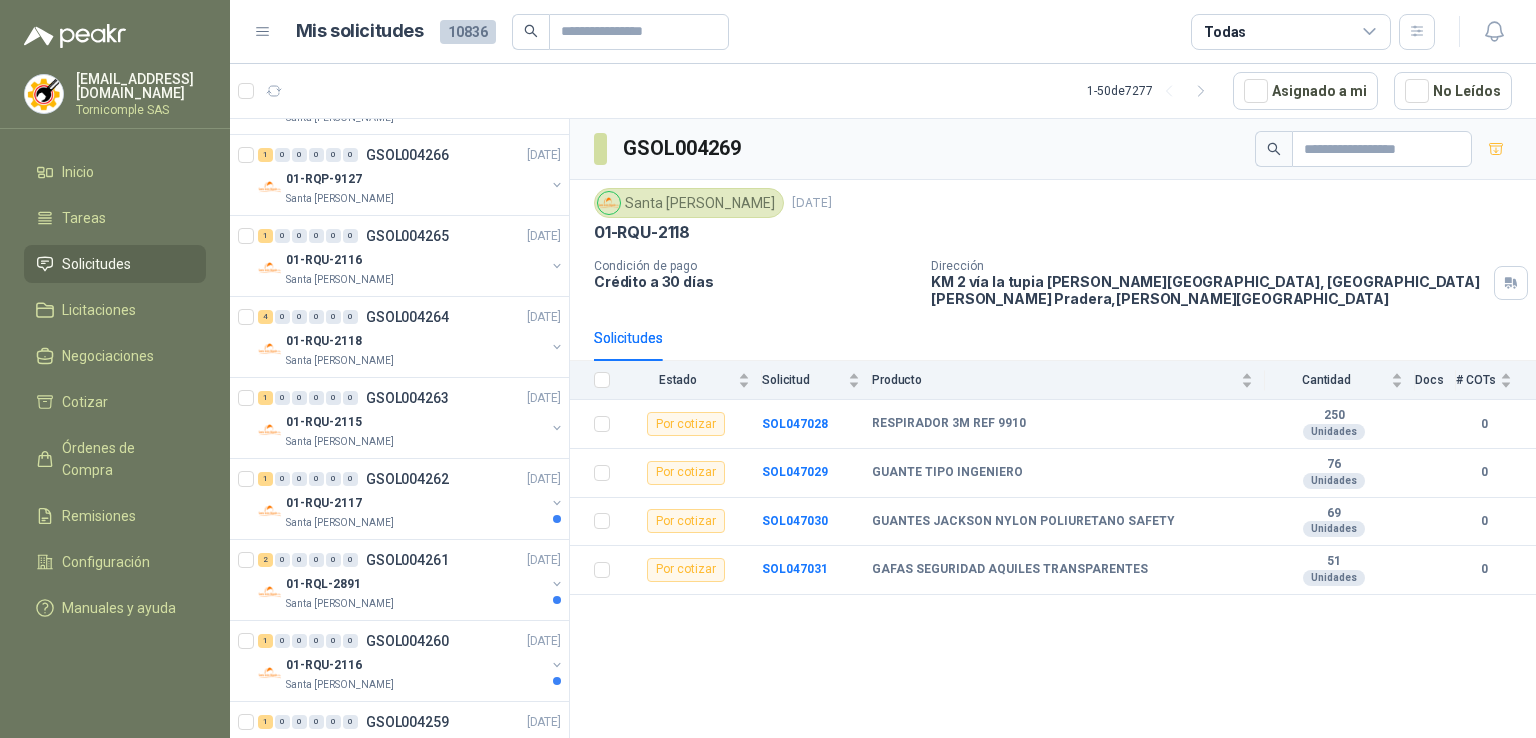 scroll, scrollTop: 1300, scrollLeft: 0, axis: vertical 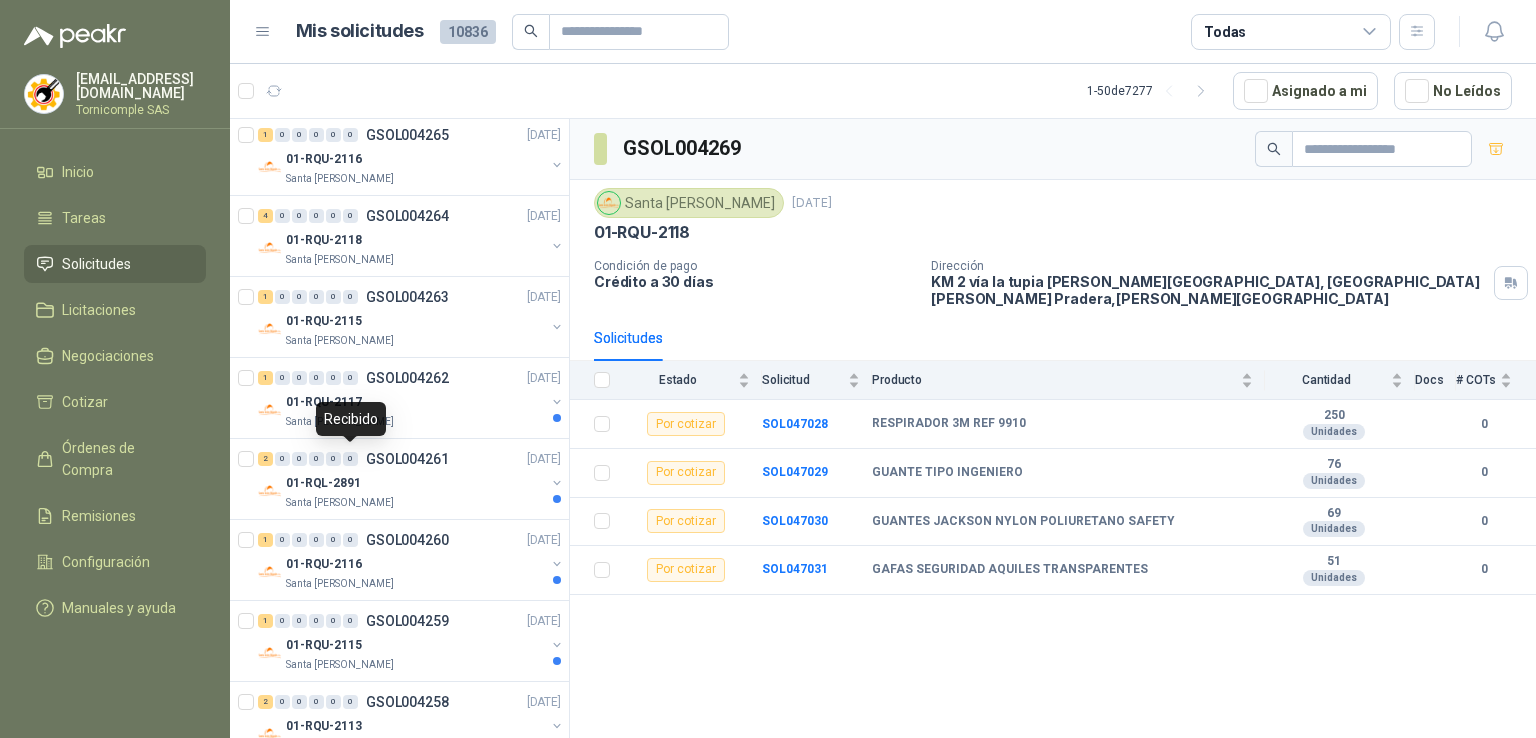 click on "Recibido" at bounding box center (351, 419) 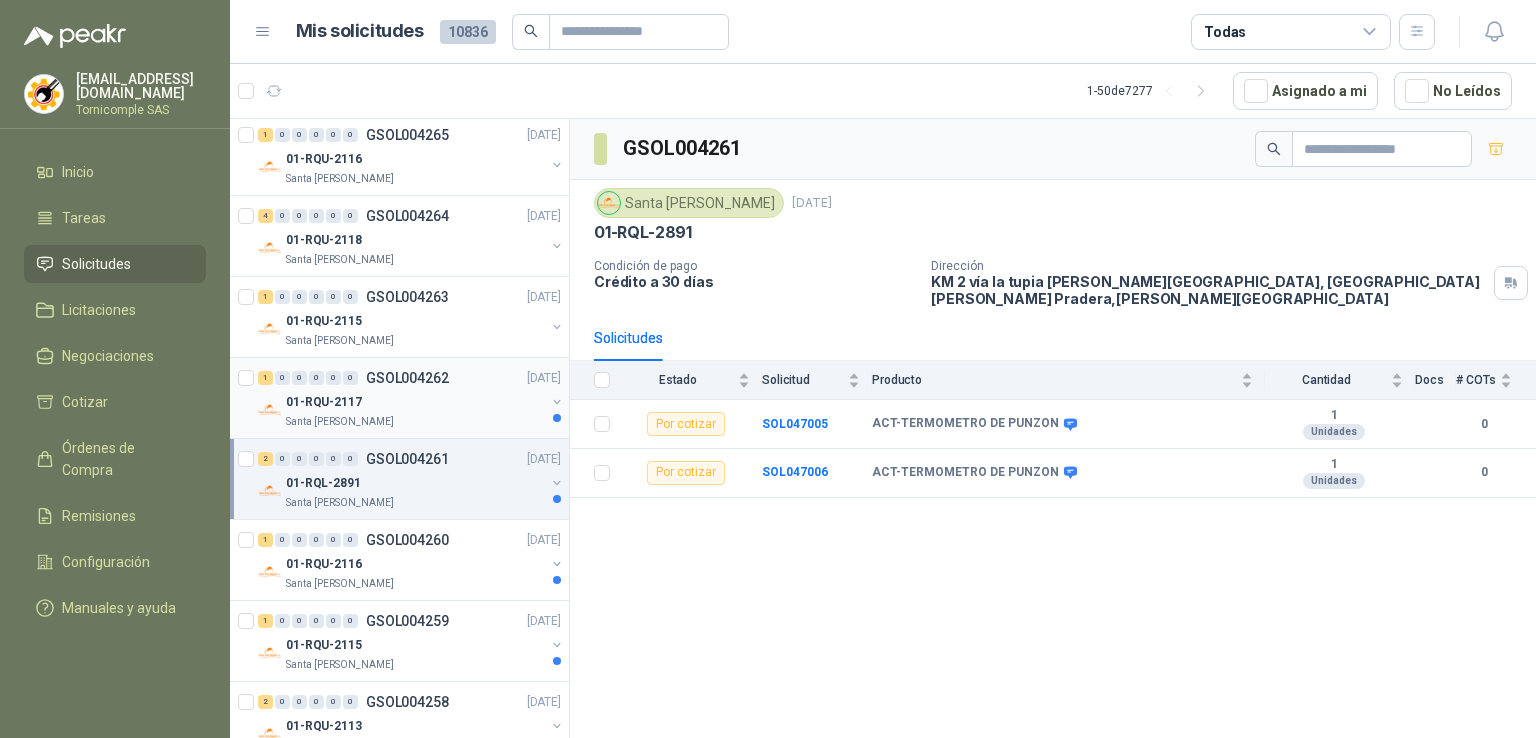 click on "Santa [PERSON_NAME]" at bounding box center (415, 422) 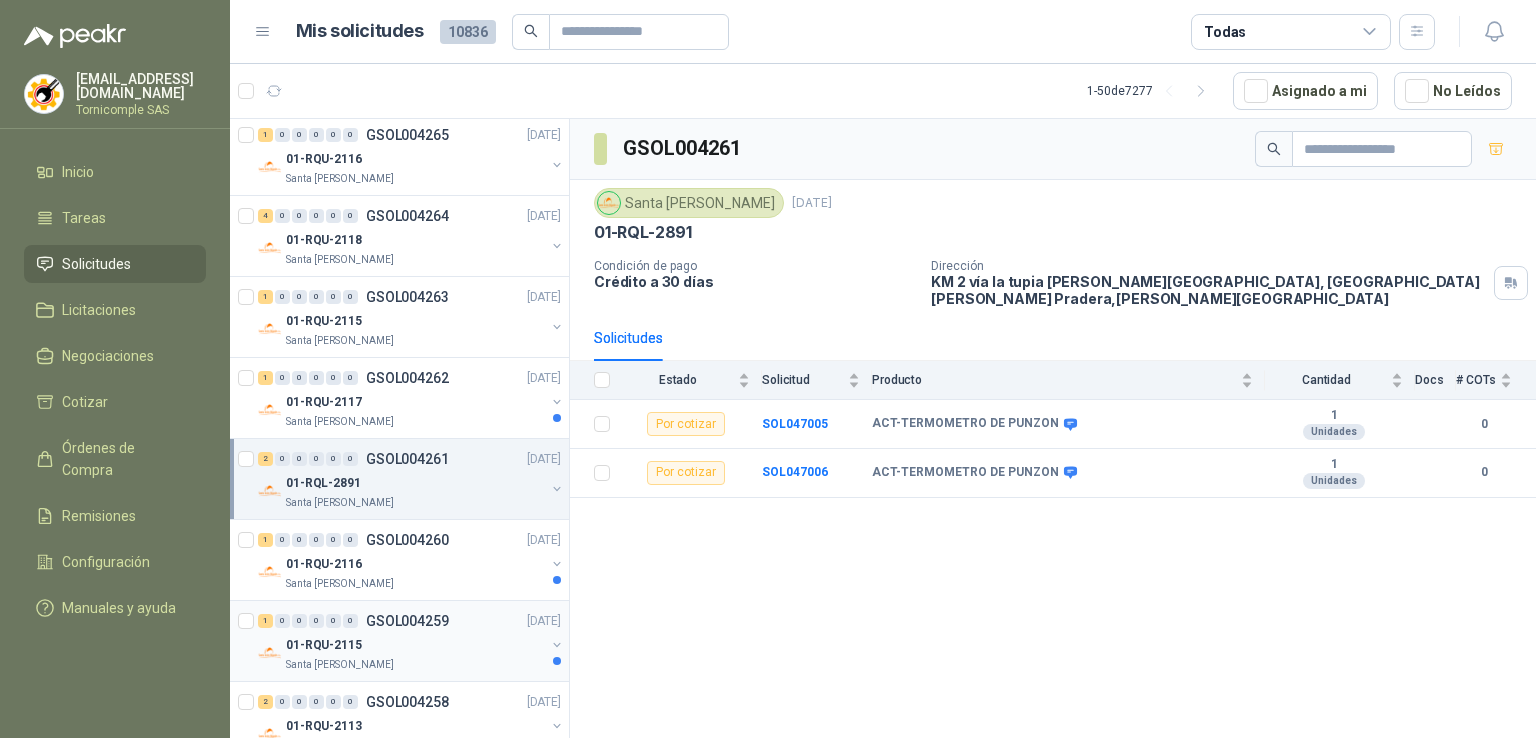 drag, startPoint x: 481, startPoint y: 517, endPoint x: 437, endPoint y: 605, distance: 98.38699 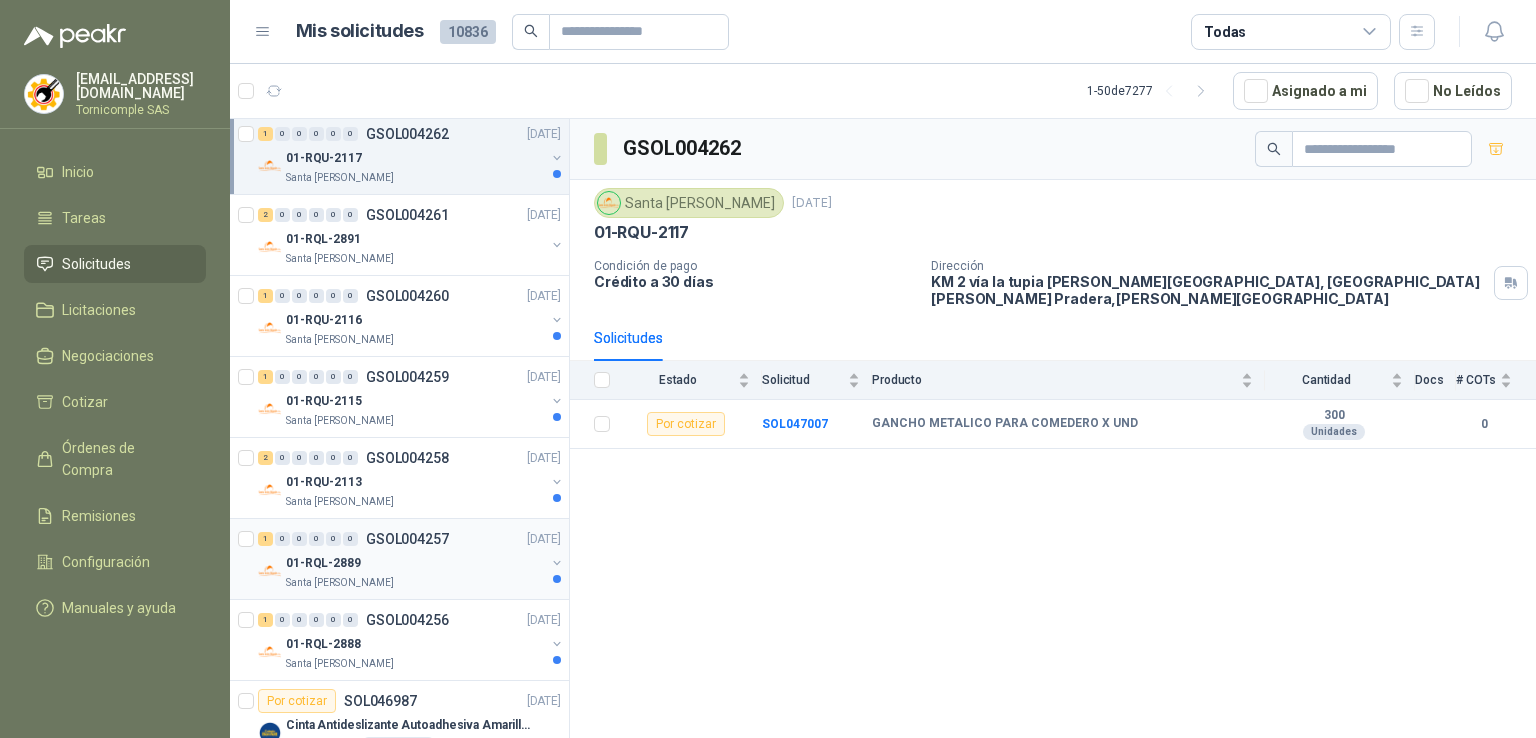 scroll, scrollTop: 1600, scrollLeft: 0, axis: vertical 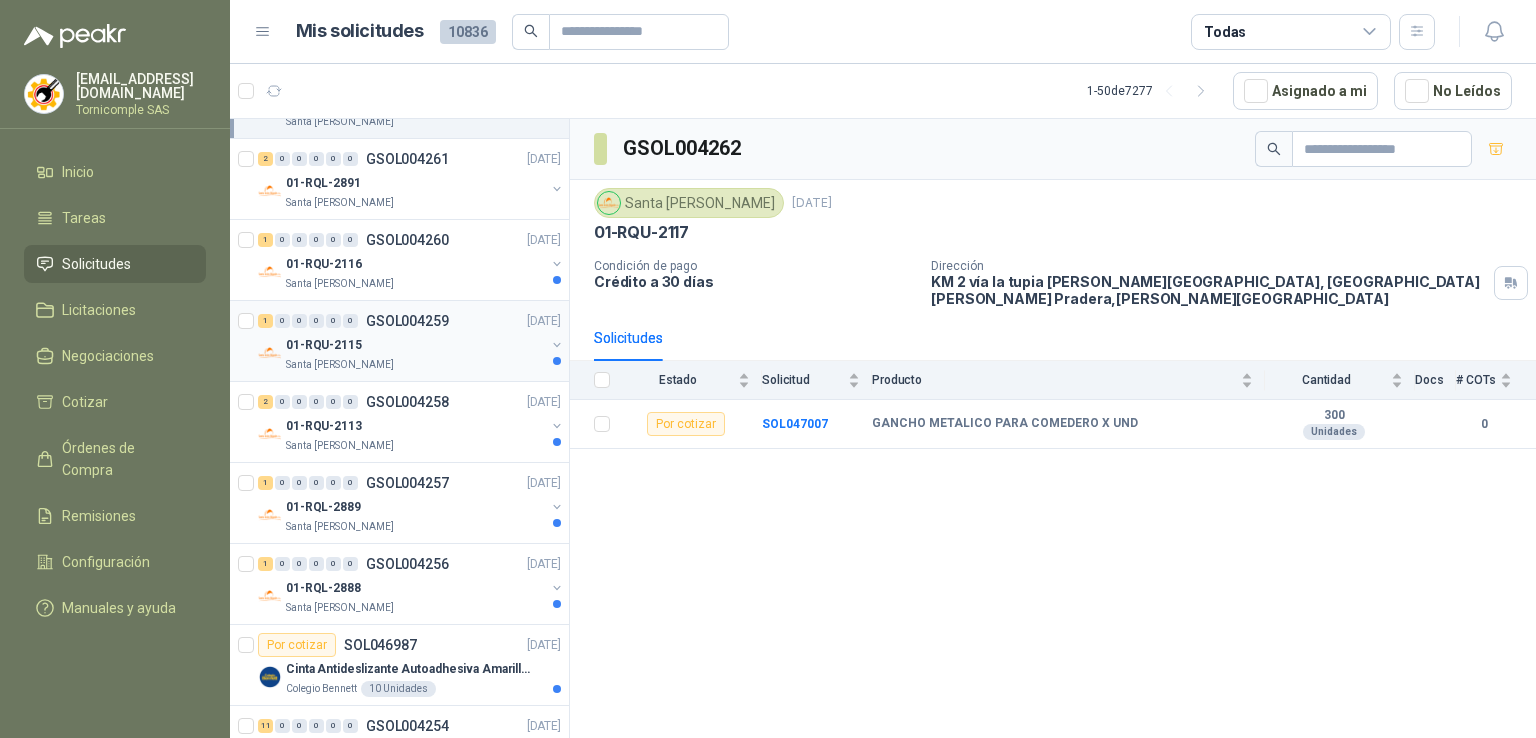 click on "Santa [PERSON_NAME]" at bounding box center (415, 365) 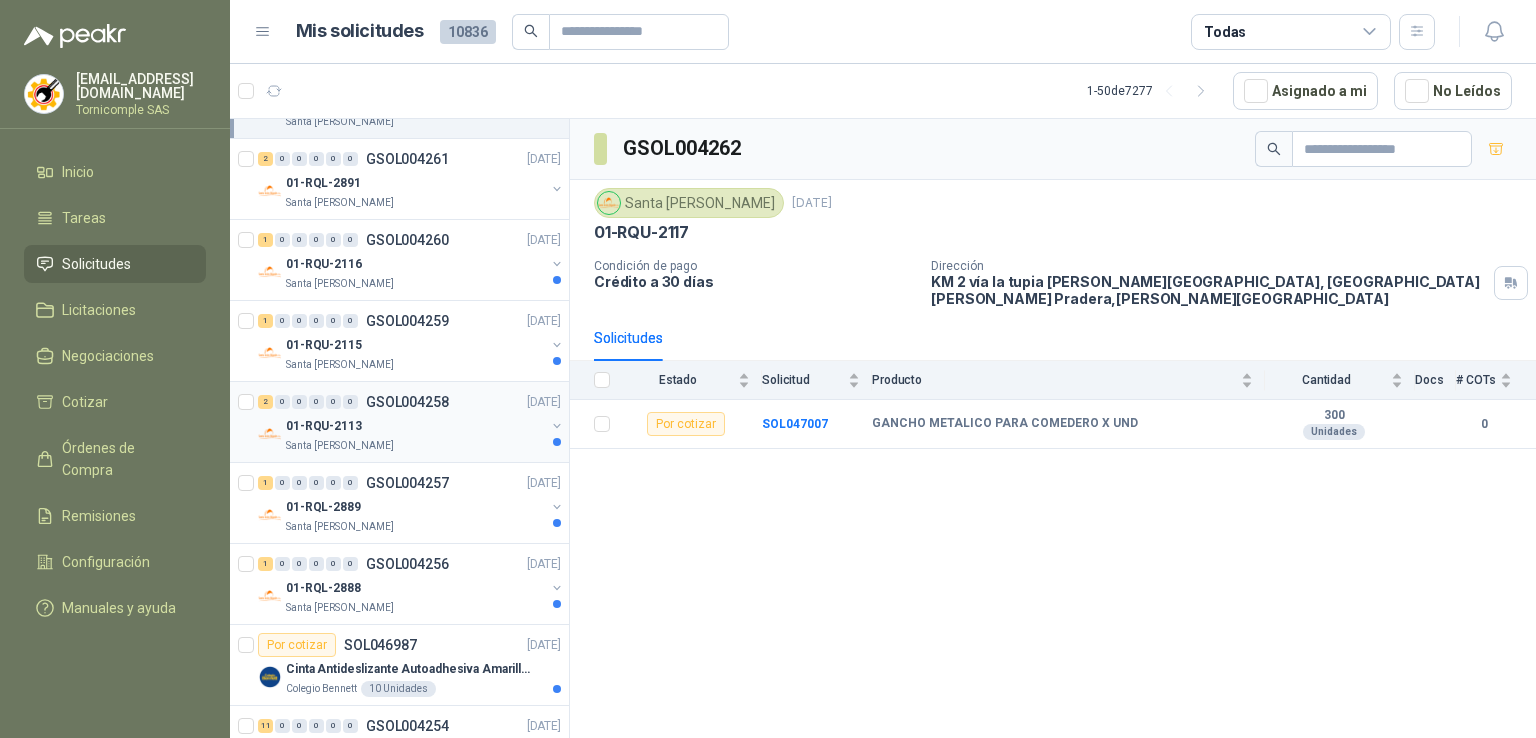 click on "01-RQU-2113" at bounding box center (415, 426) 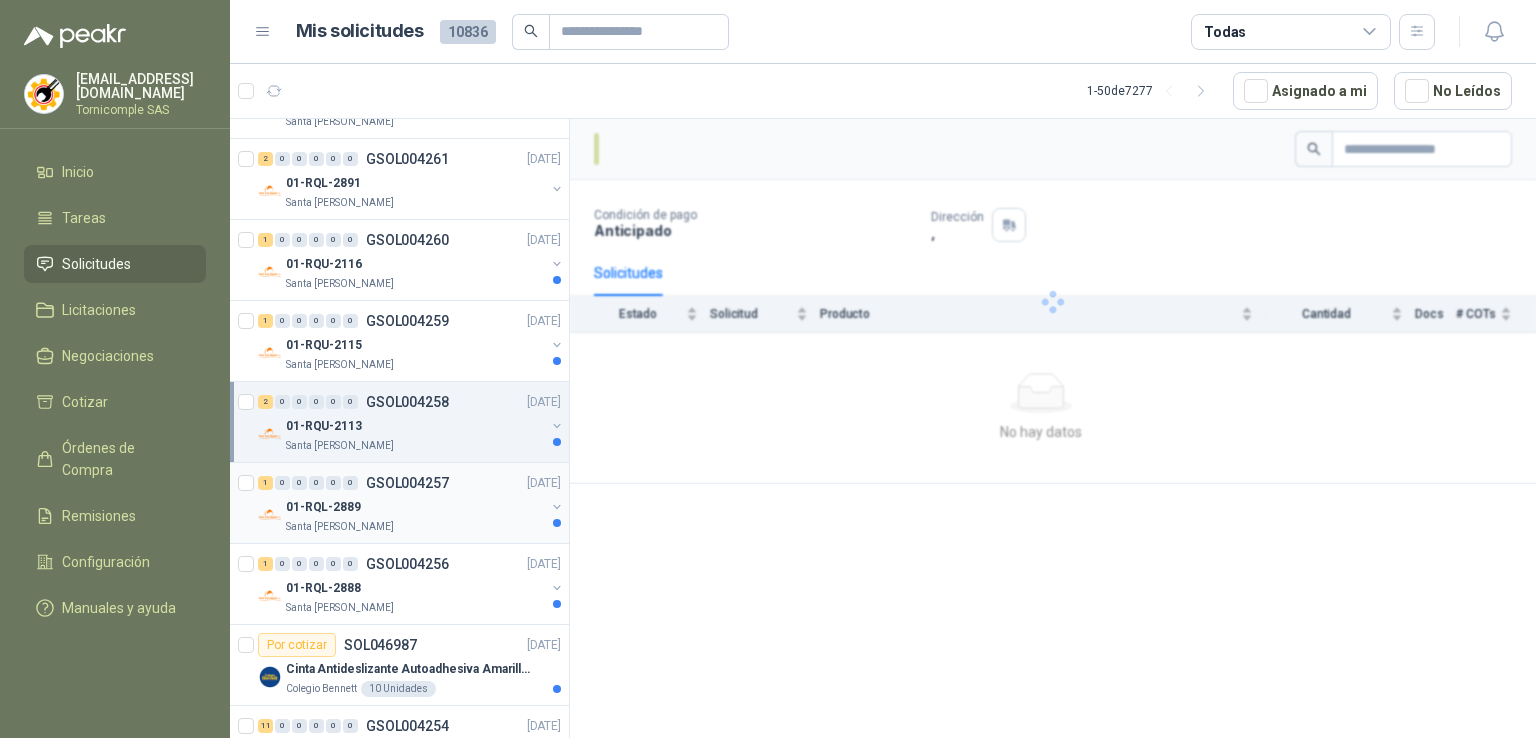 click on "Santa [PERSON_NAME]" at bounding box center (415, 527) 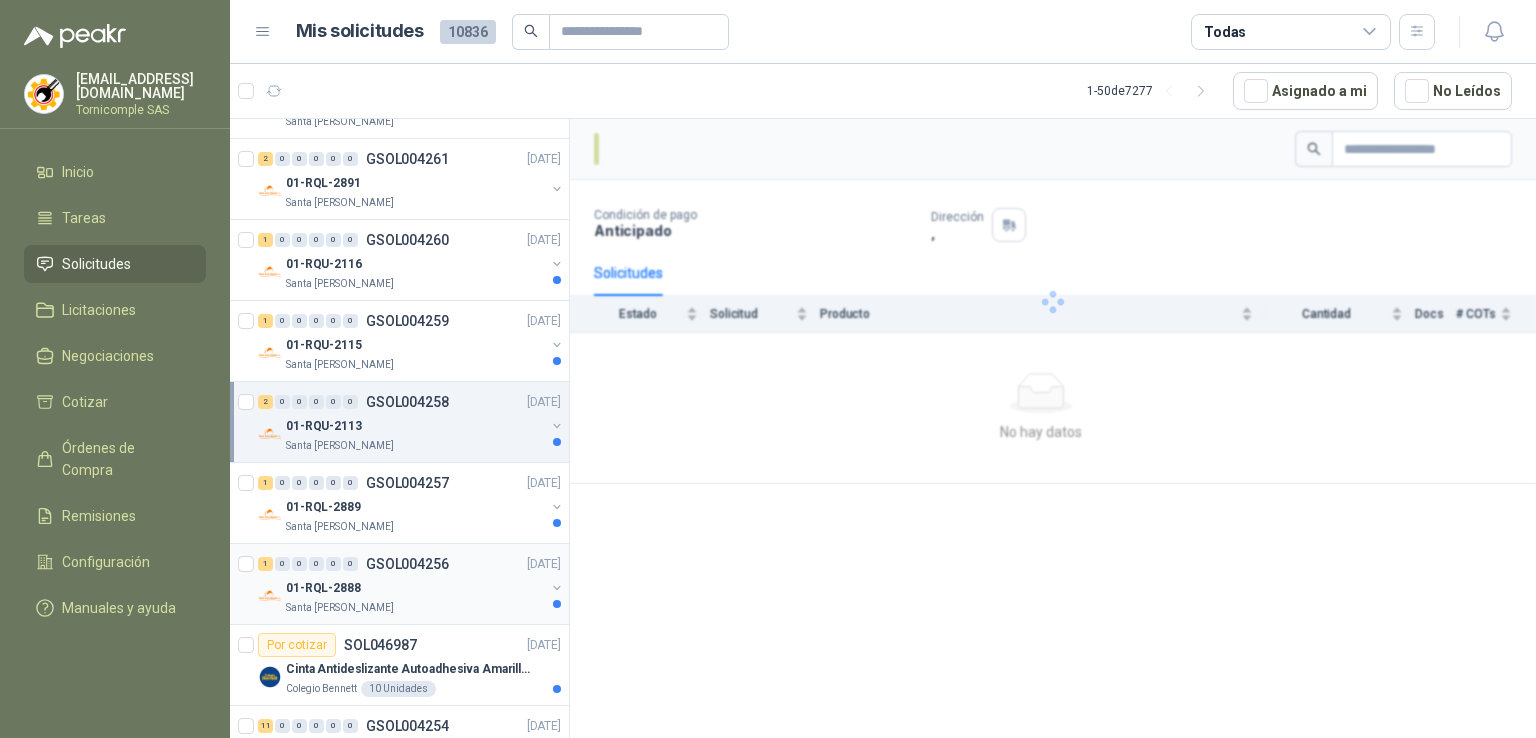 click on "01-RQL-2888" at bounding box center (415, 588) 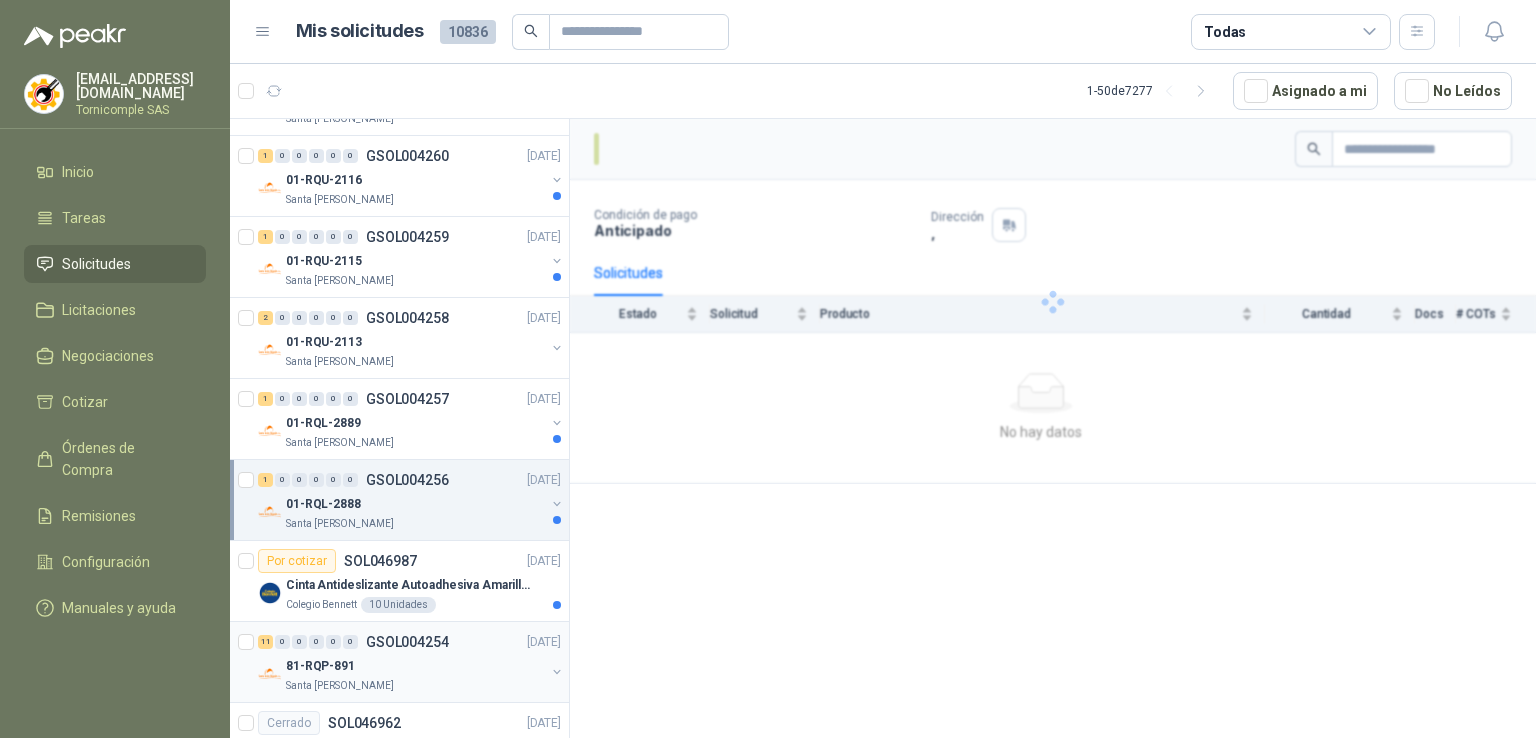 scroll, scrollTop: 1800, scrollLeft: 0, axis: vertical 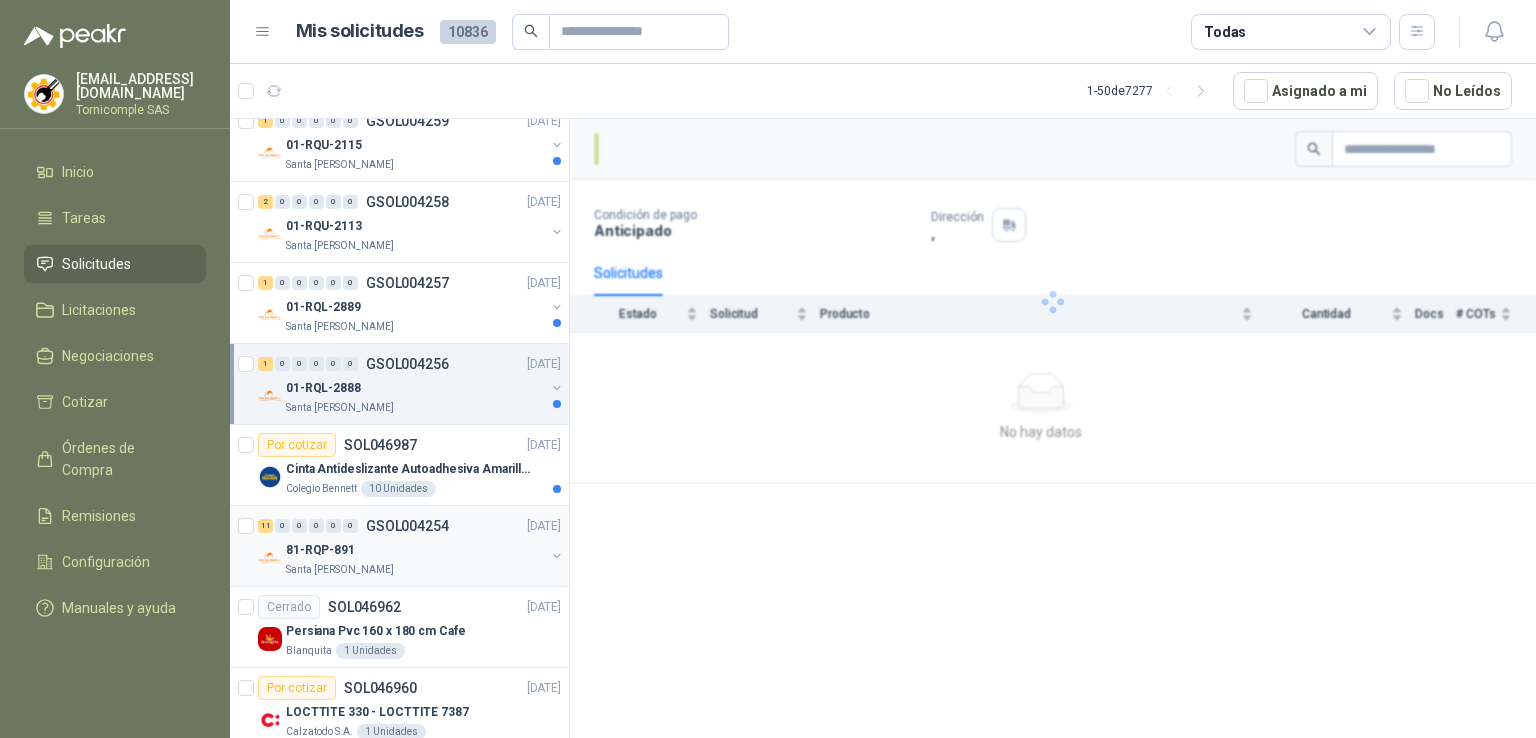 click on "GSOL004254" at bounding box center (407, 526) 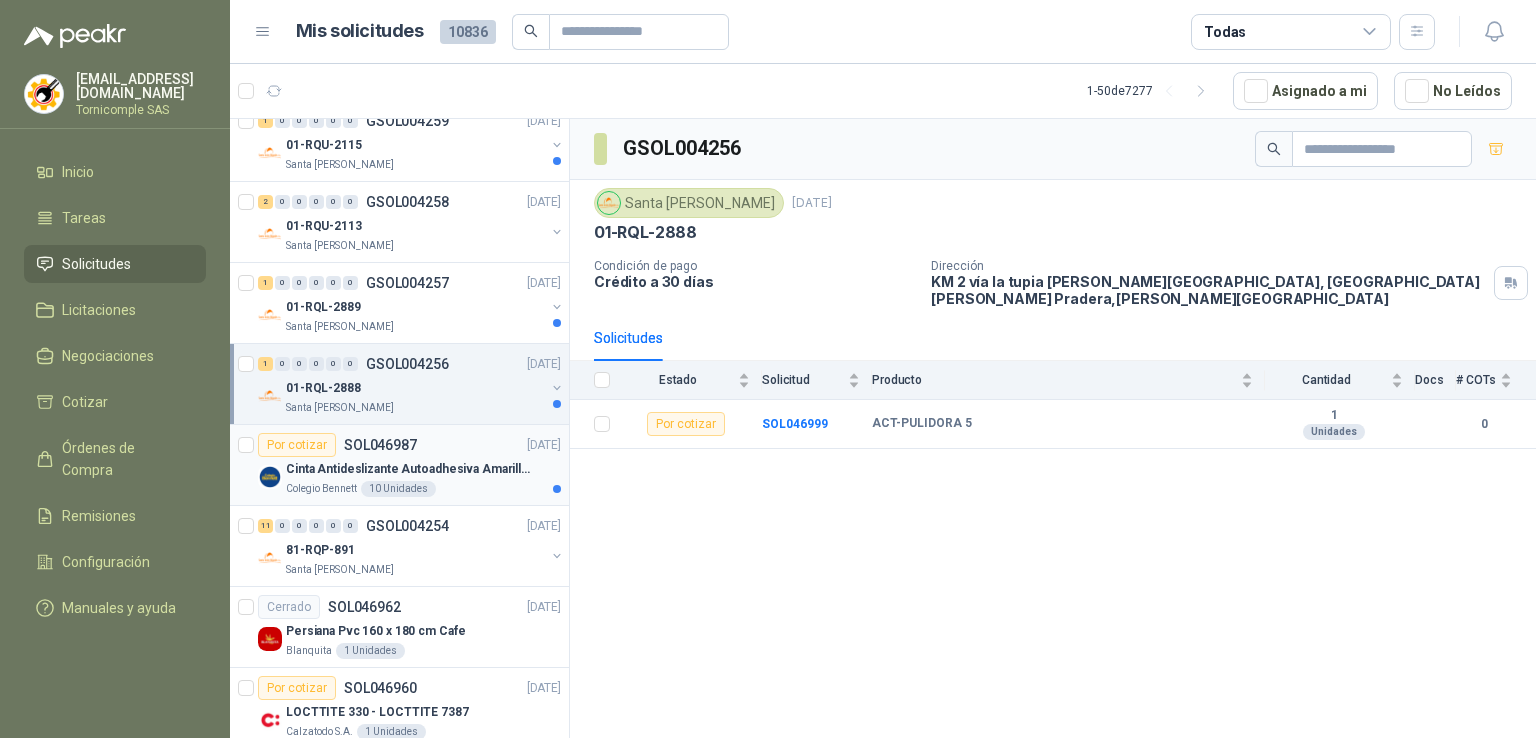 click on "10   Unidades" at bounding box center [398, 489] 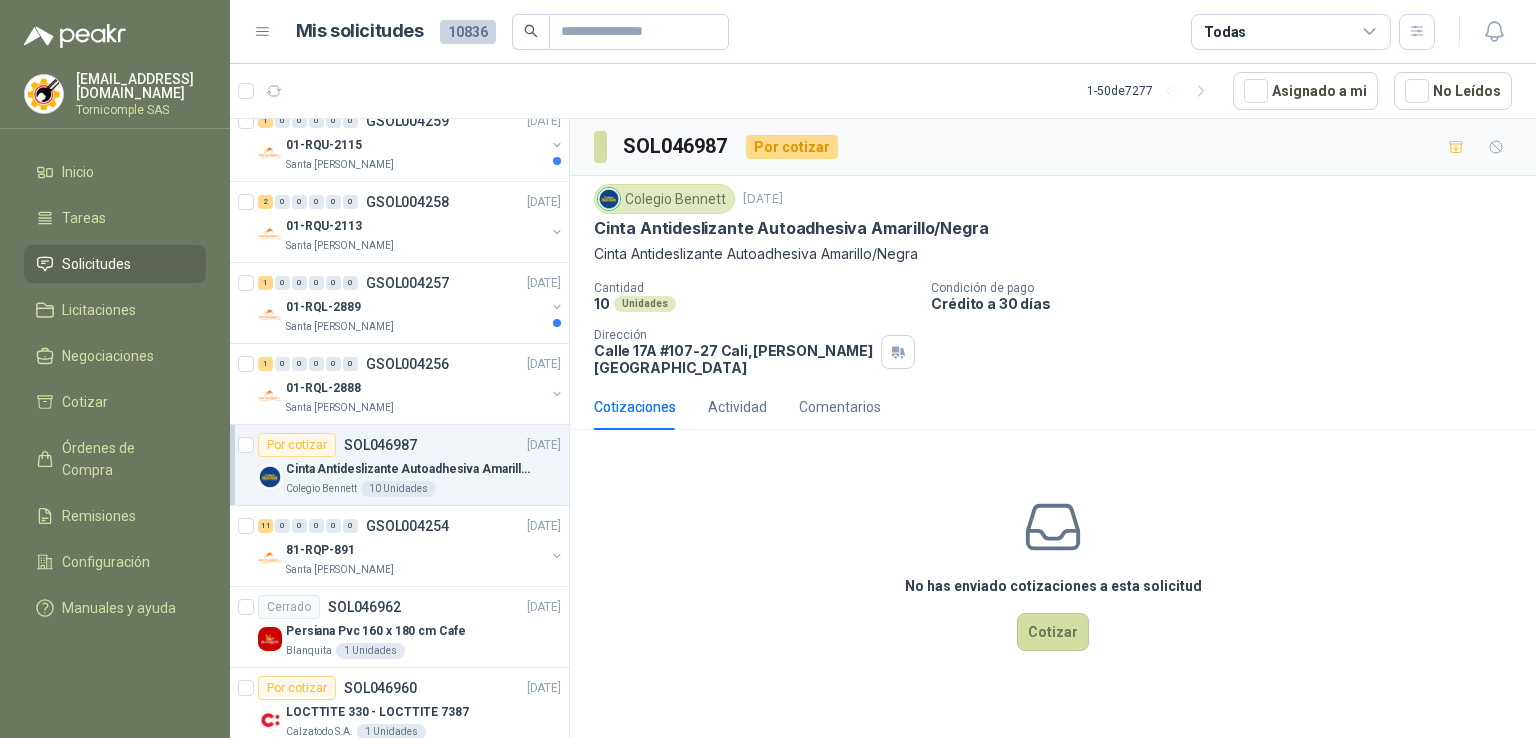 click on "Unidades" at bounding box center (645, 304) 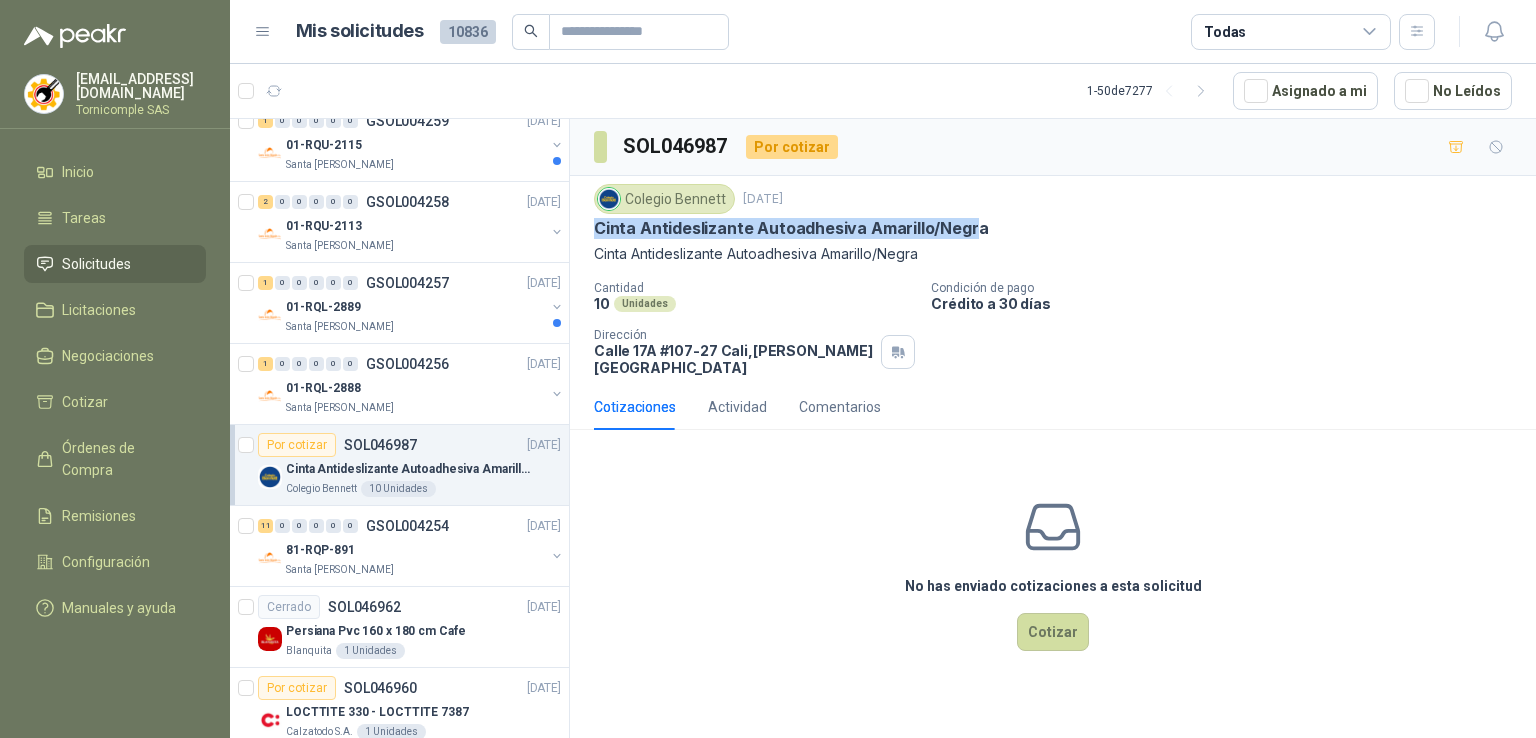drag, startPoint x: 590, startPoint y: 228, endPoint x: 780, endPoint y: 7, distance: 291.44638 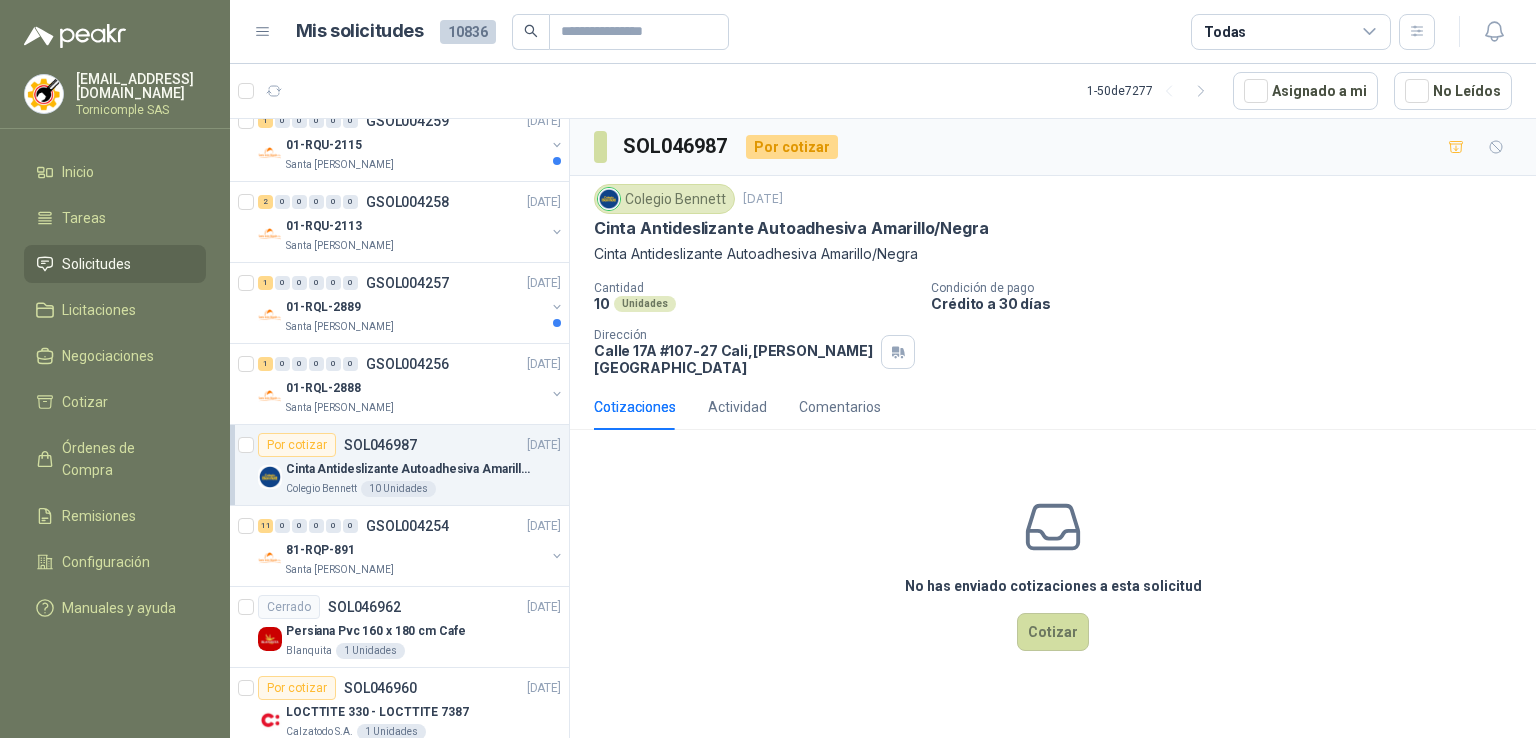 click on "Colegio [PERSON_NAME] [DATE]" at bounding box center [1053, 199] 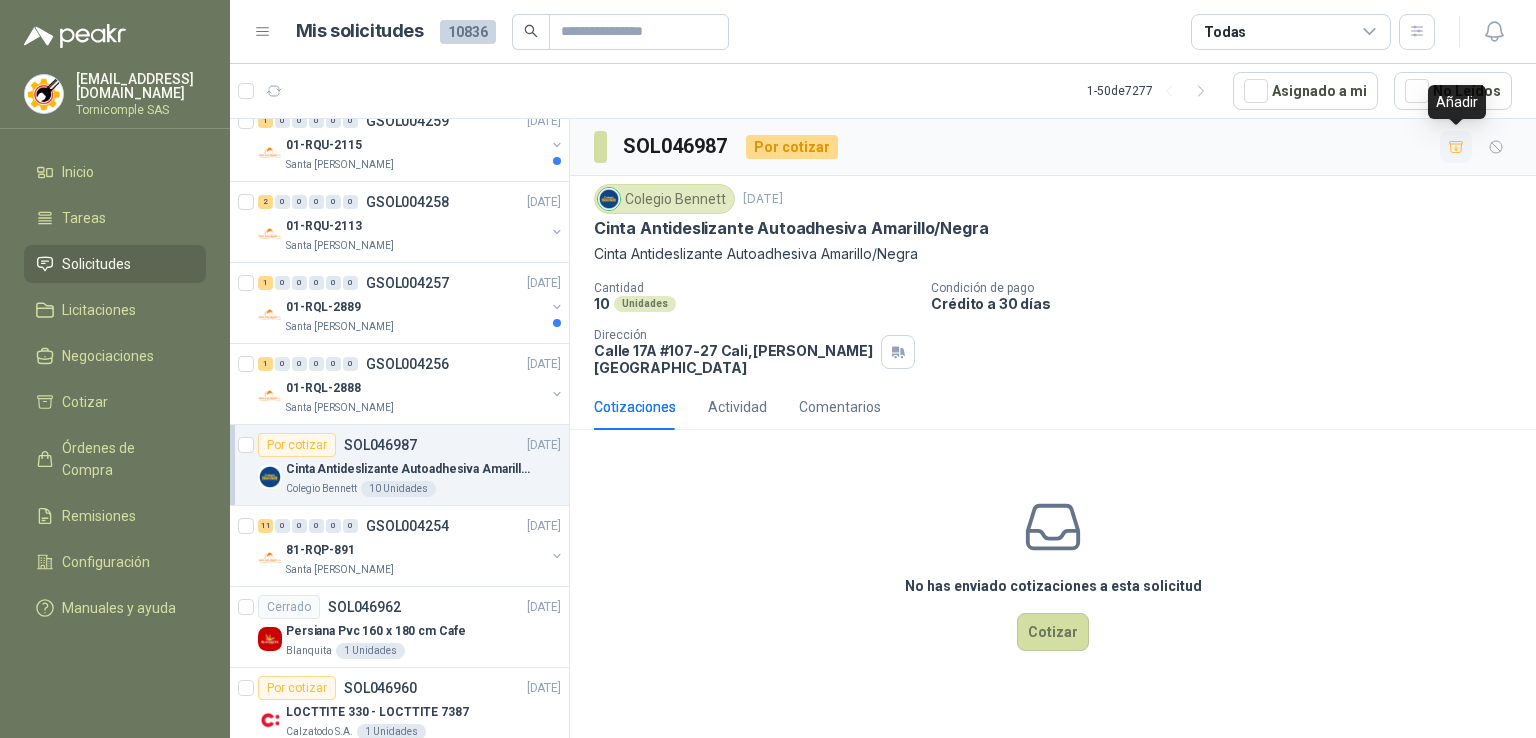 click 